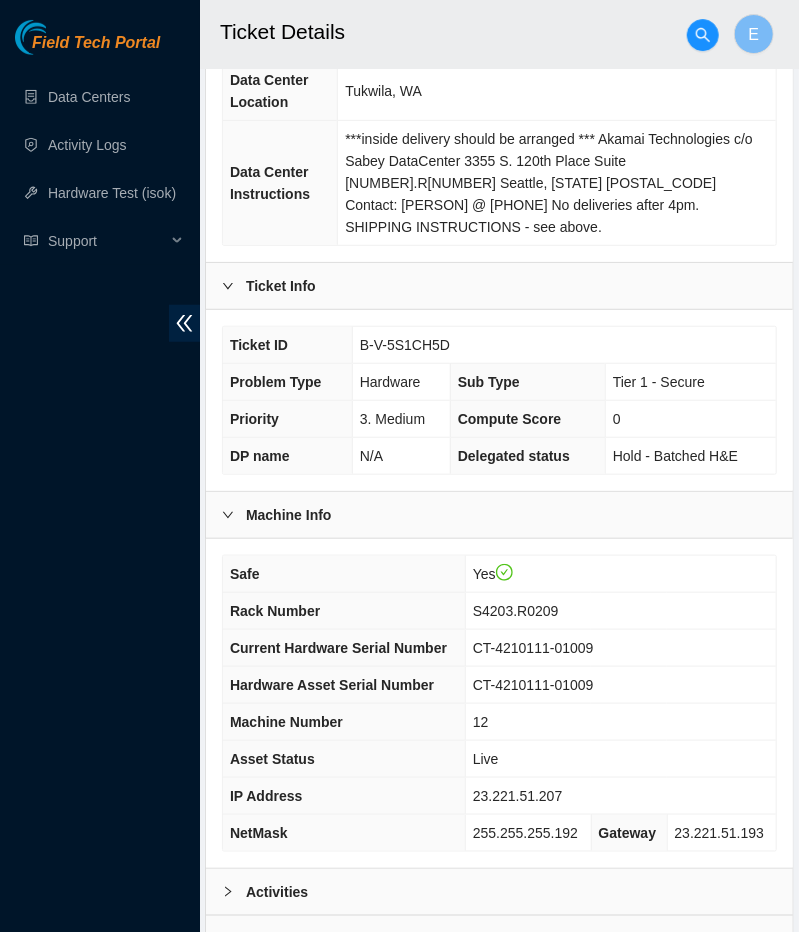 scroll, scrollTop: 422, scrollLeft: 0, axis: vertical 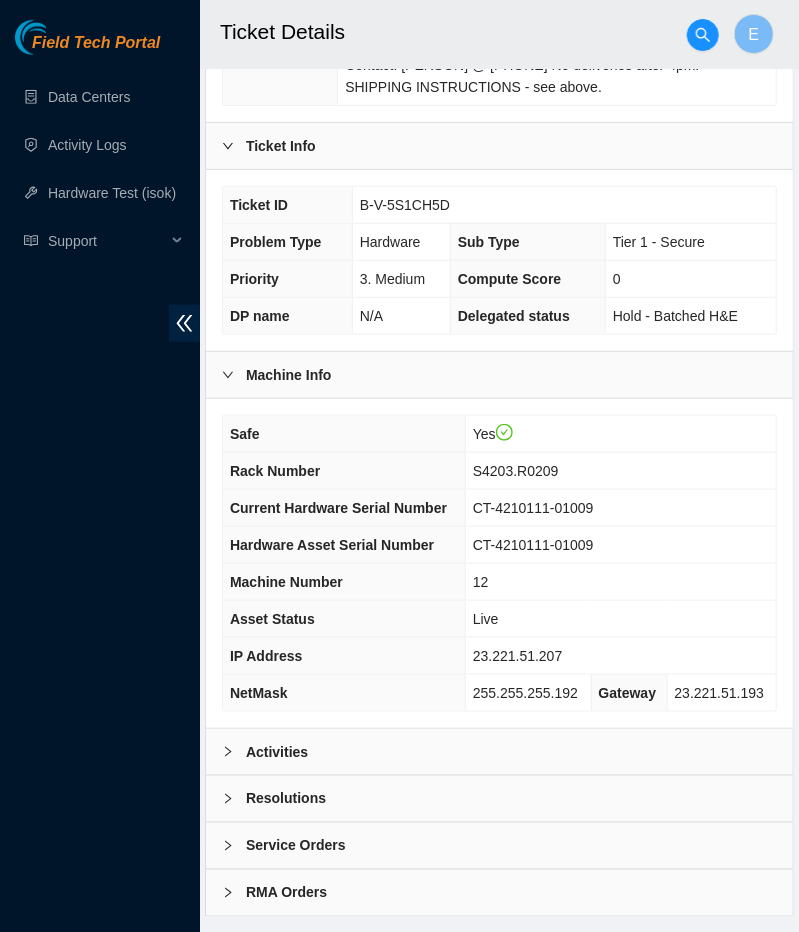 click on "Activities" at bounding box center [277, 752] 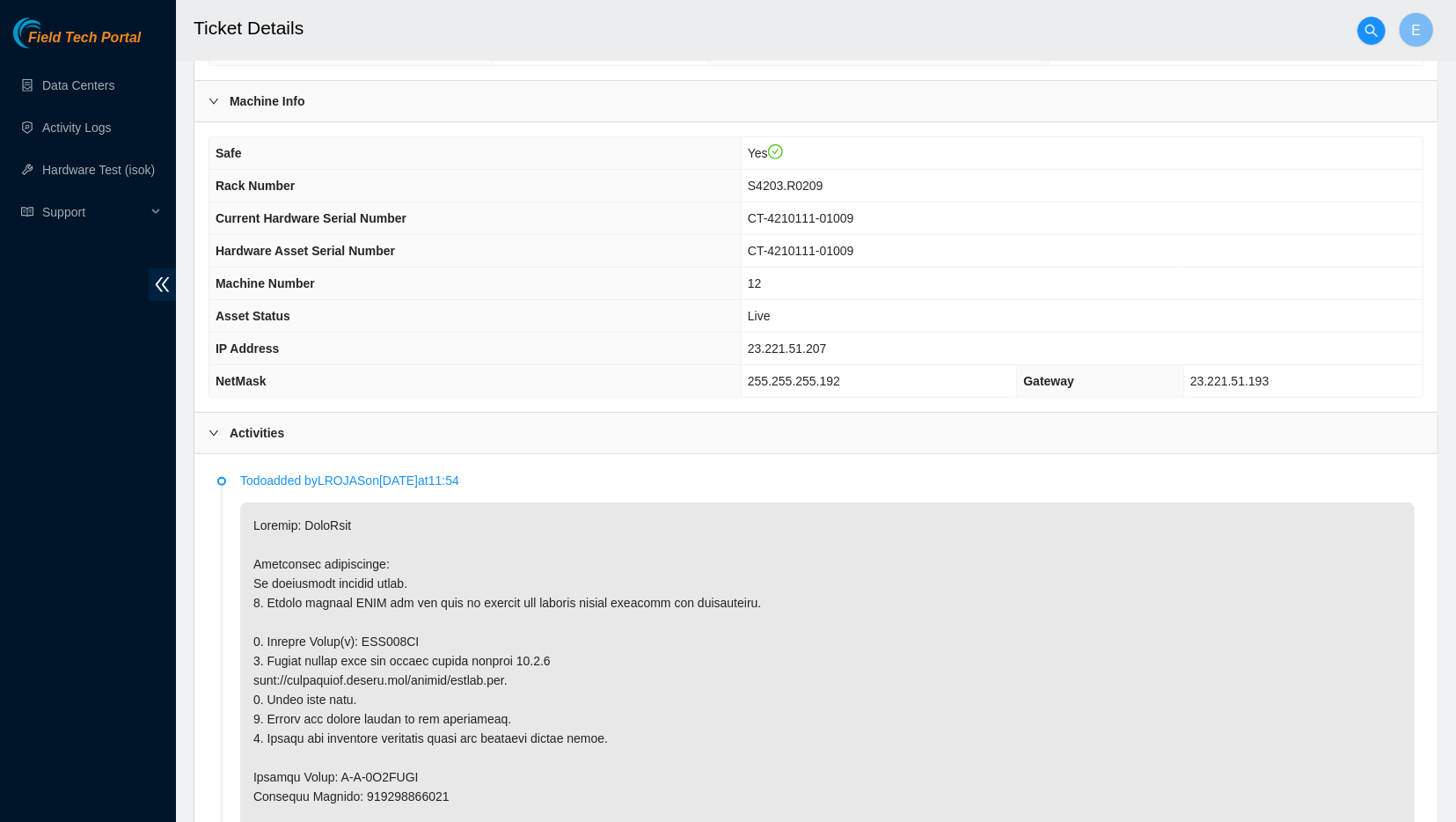scroll, scrollTop: 505, scrollLeft: 0, axis: vertical 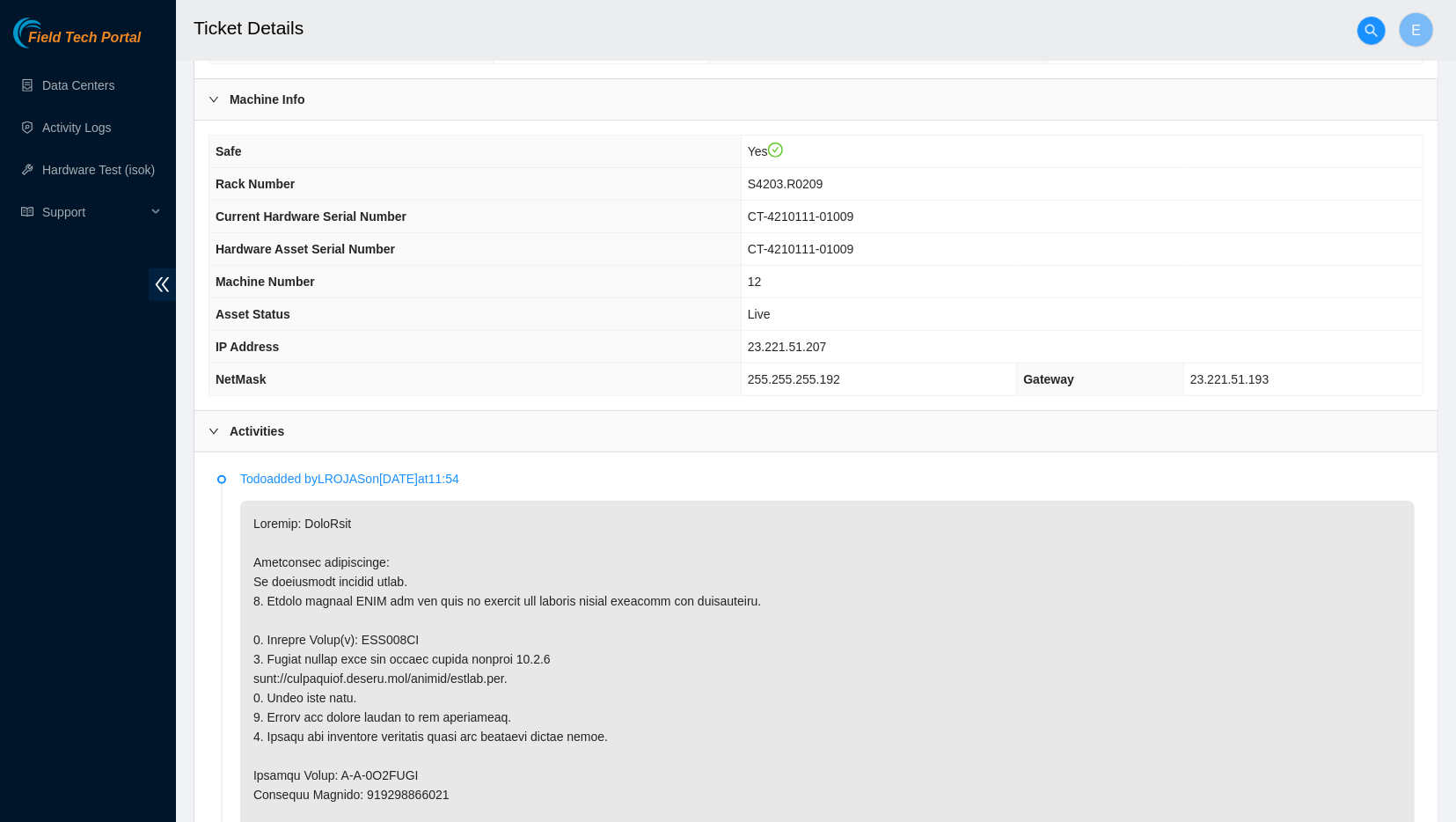 click on "Todo  added by  LROJAS  on  2025-08-08  at  11:54" at bounding box center [827, 479] 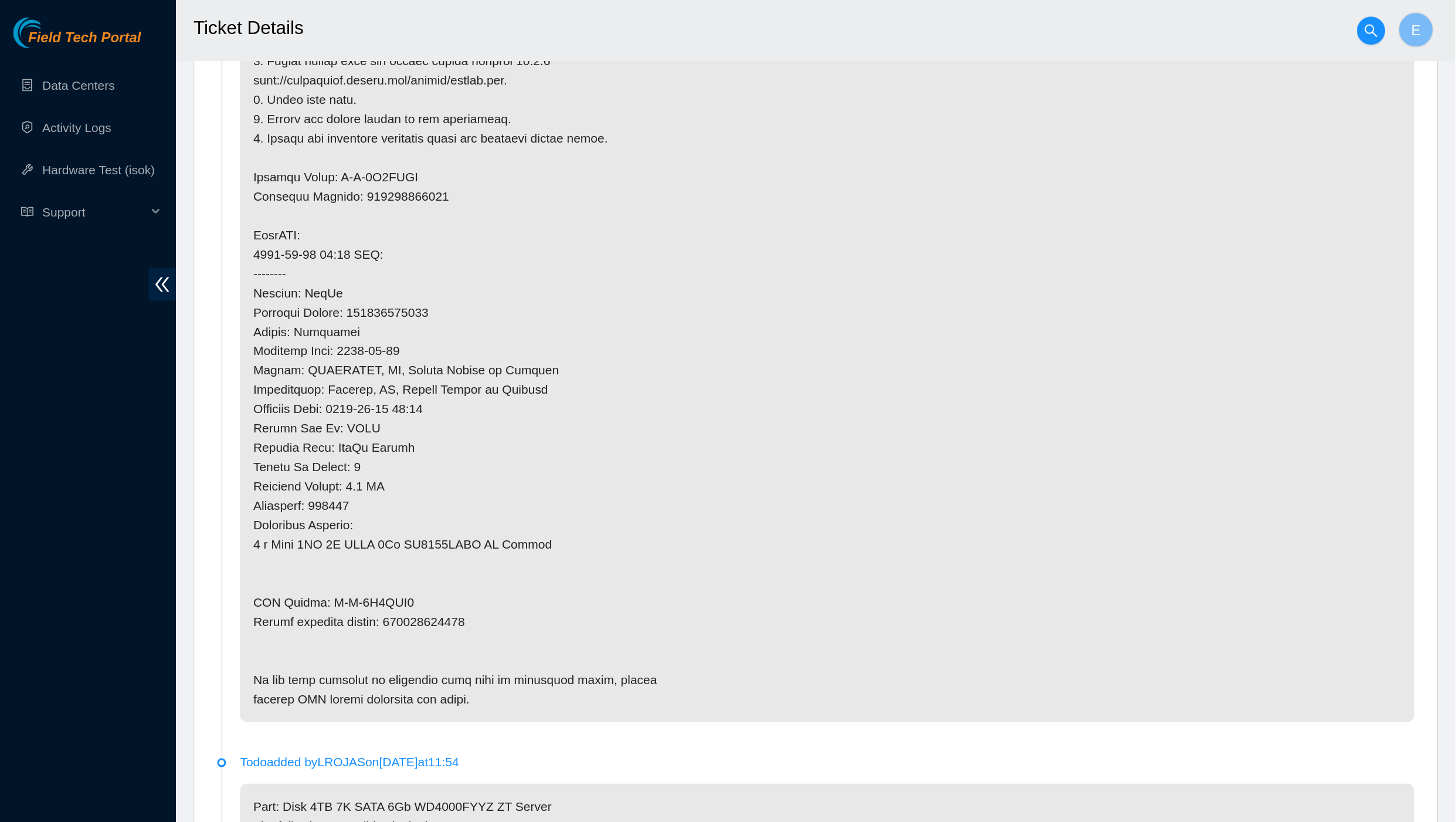 scroll, scrollTop: 735, scrollLeft: 0, axis: vertical 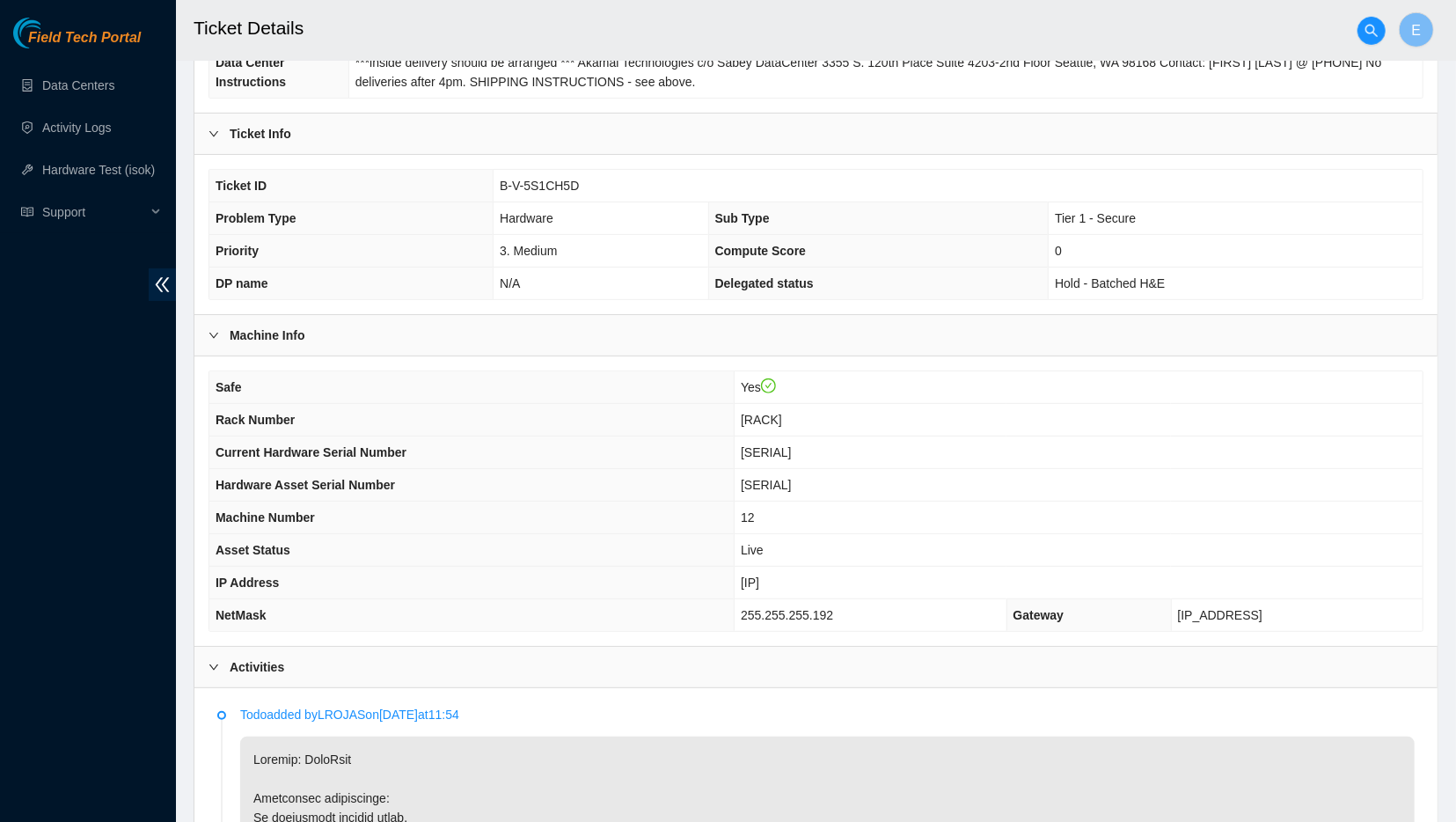 click on "Activities" at bounding box center [816, 667] 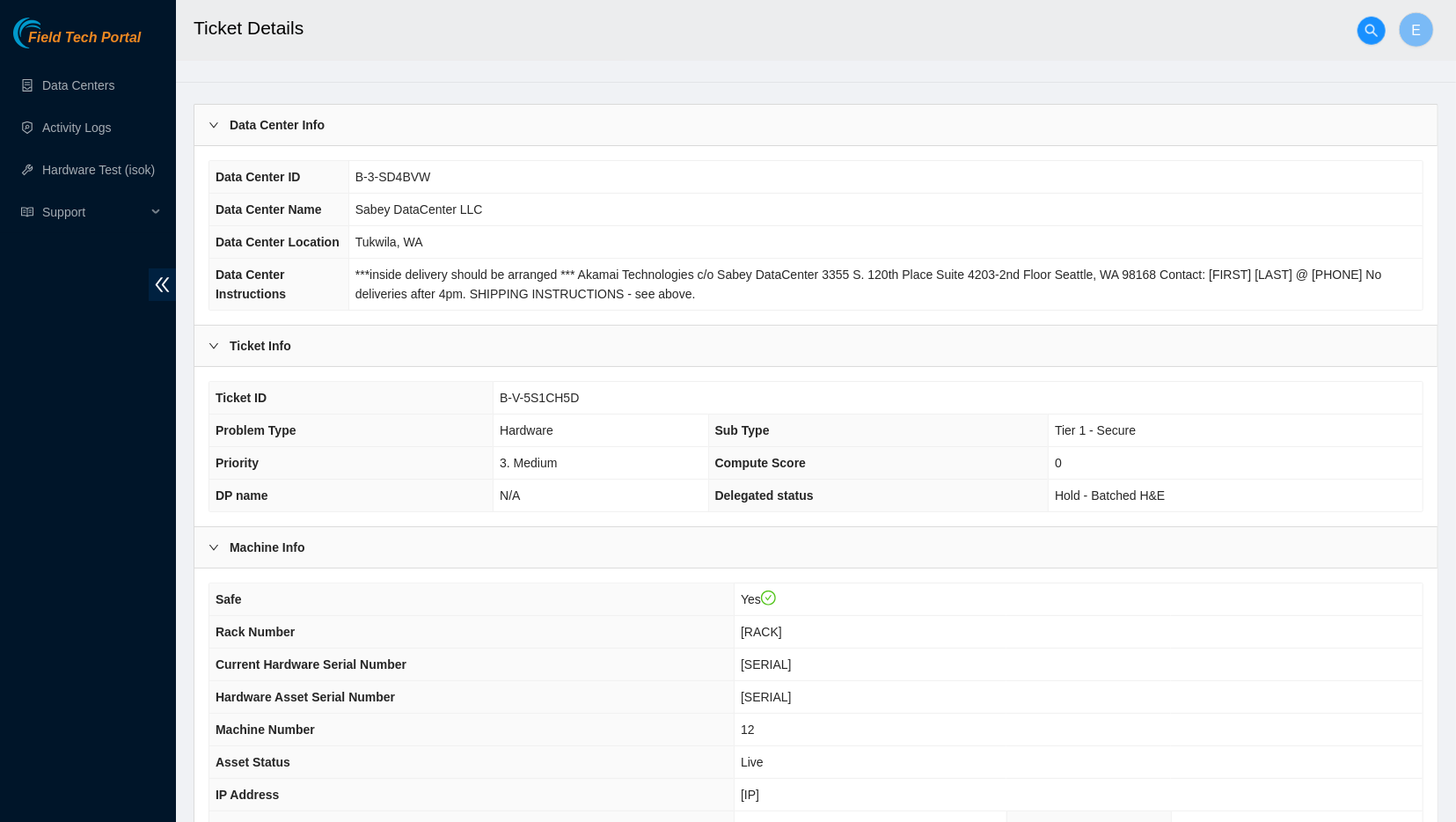 scroll, scrollTop: 0, scrollLeft: 0, axis: both 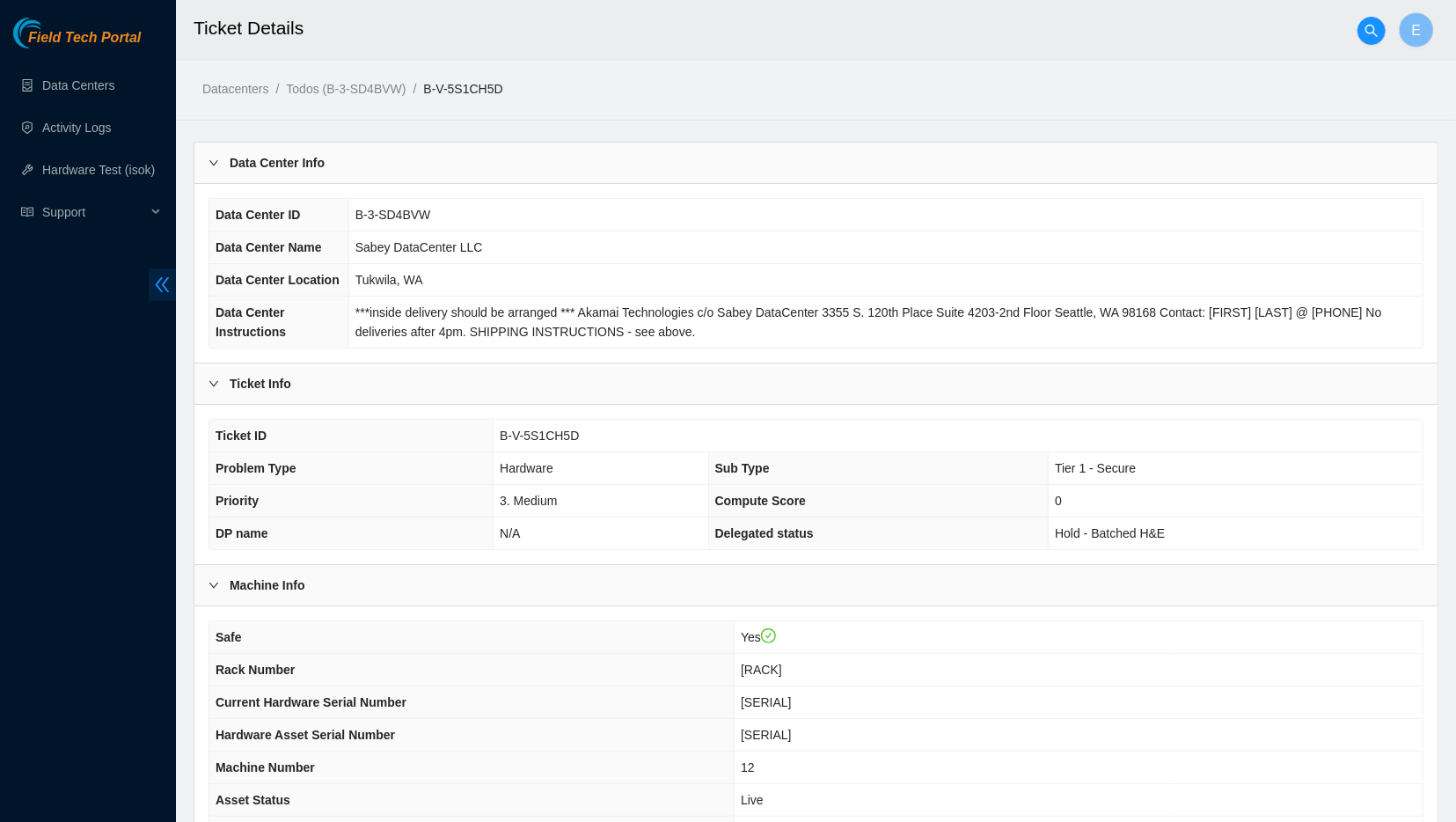 click 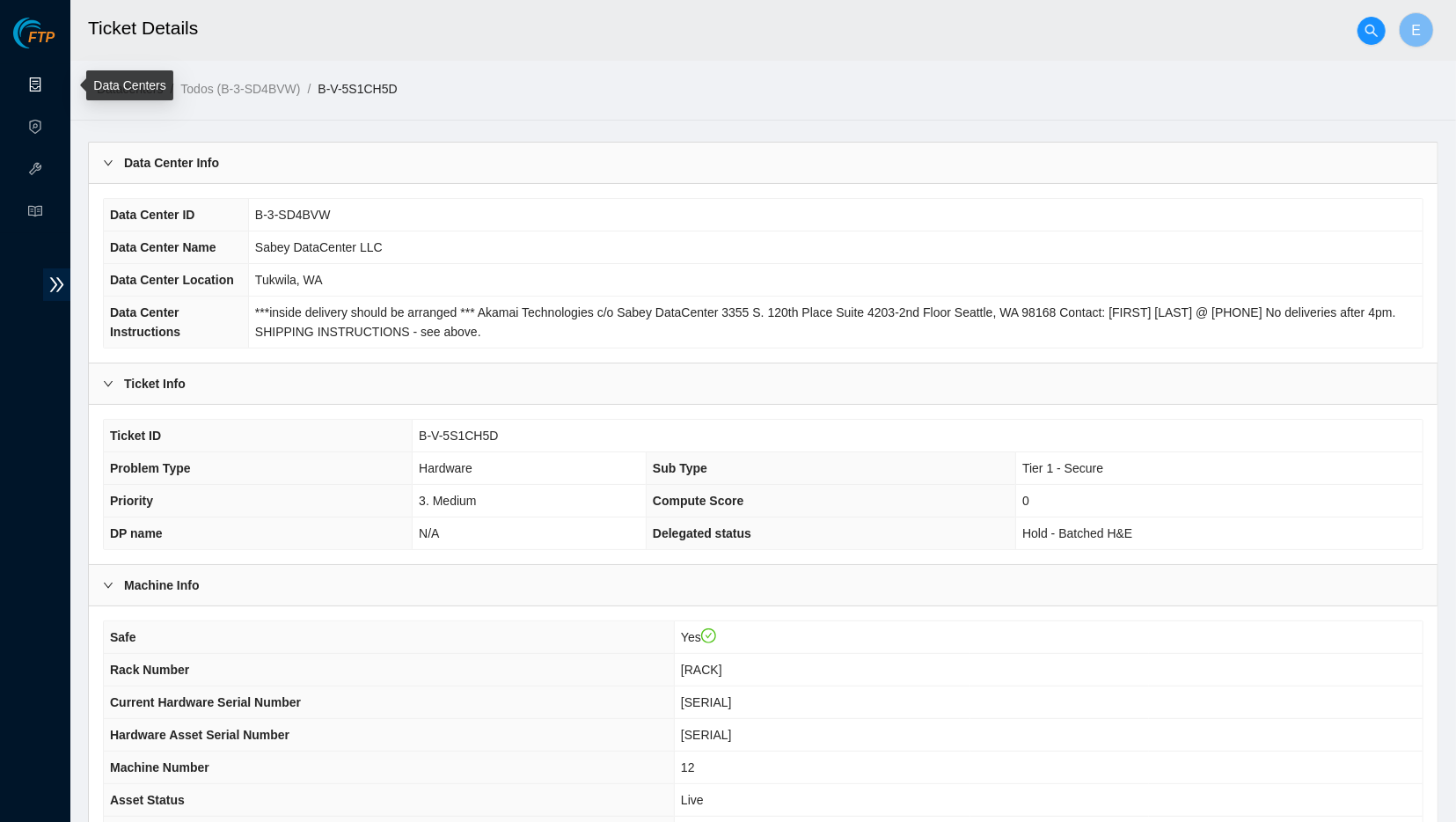 click on "Data Centers" at bounding box center [87, 85] 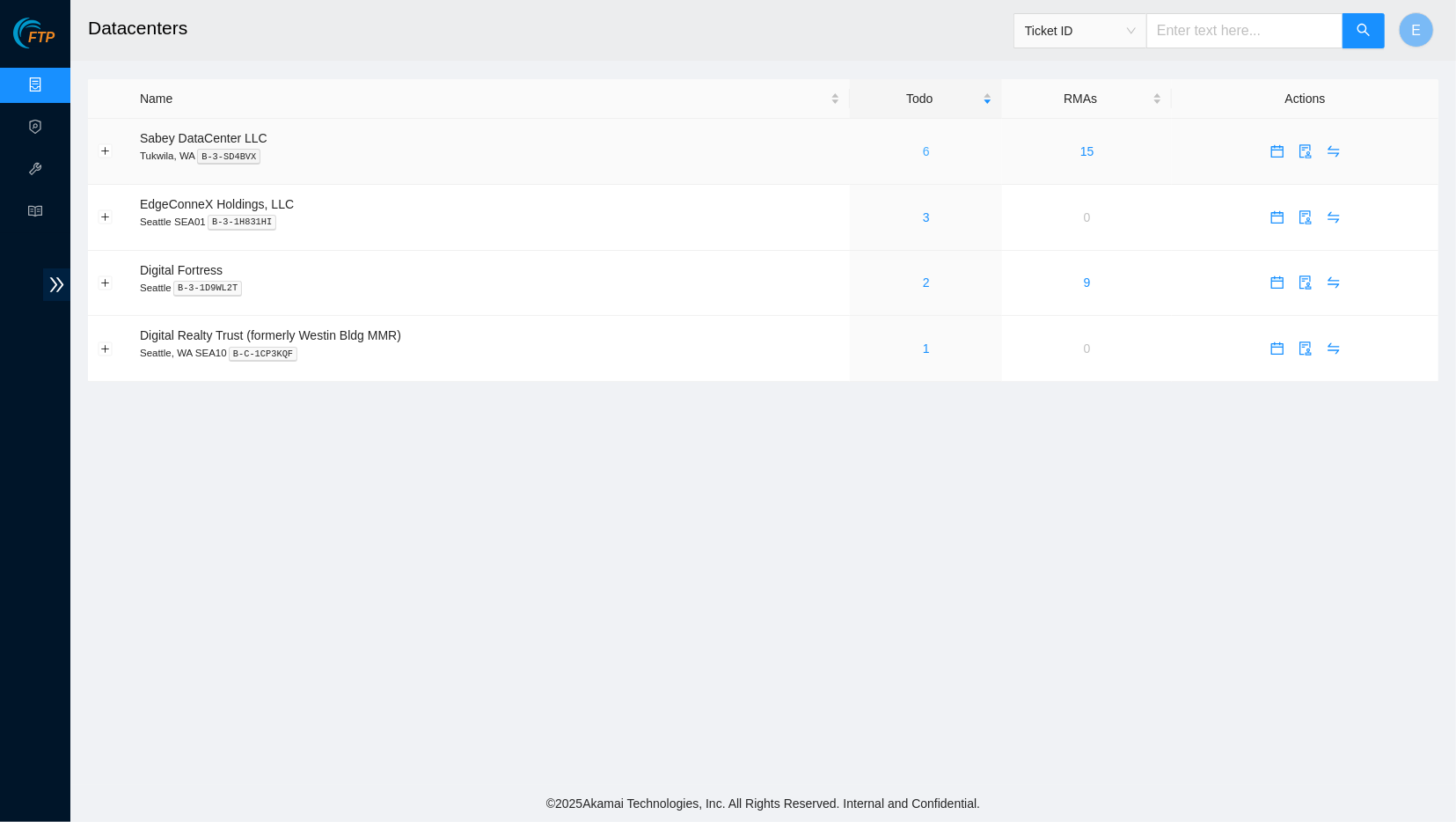 click on "6" at bounding box center (926, 151) 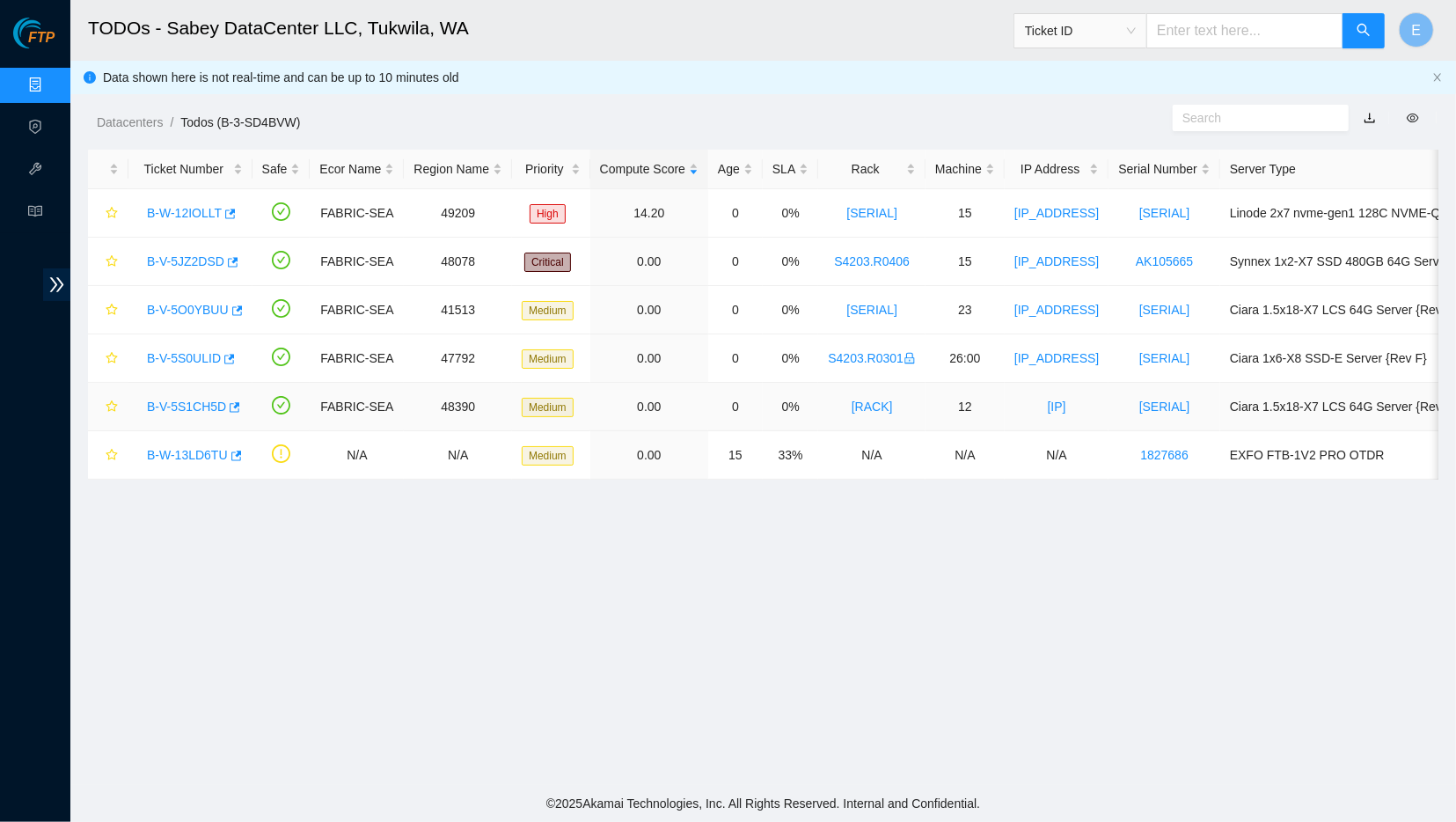 click on "B-V-5S1CH5D" at bounding box center (187, 407) 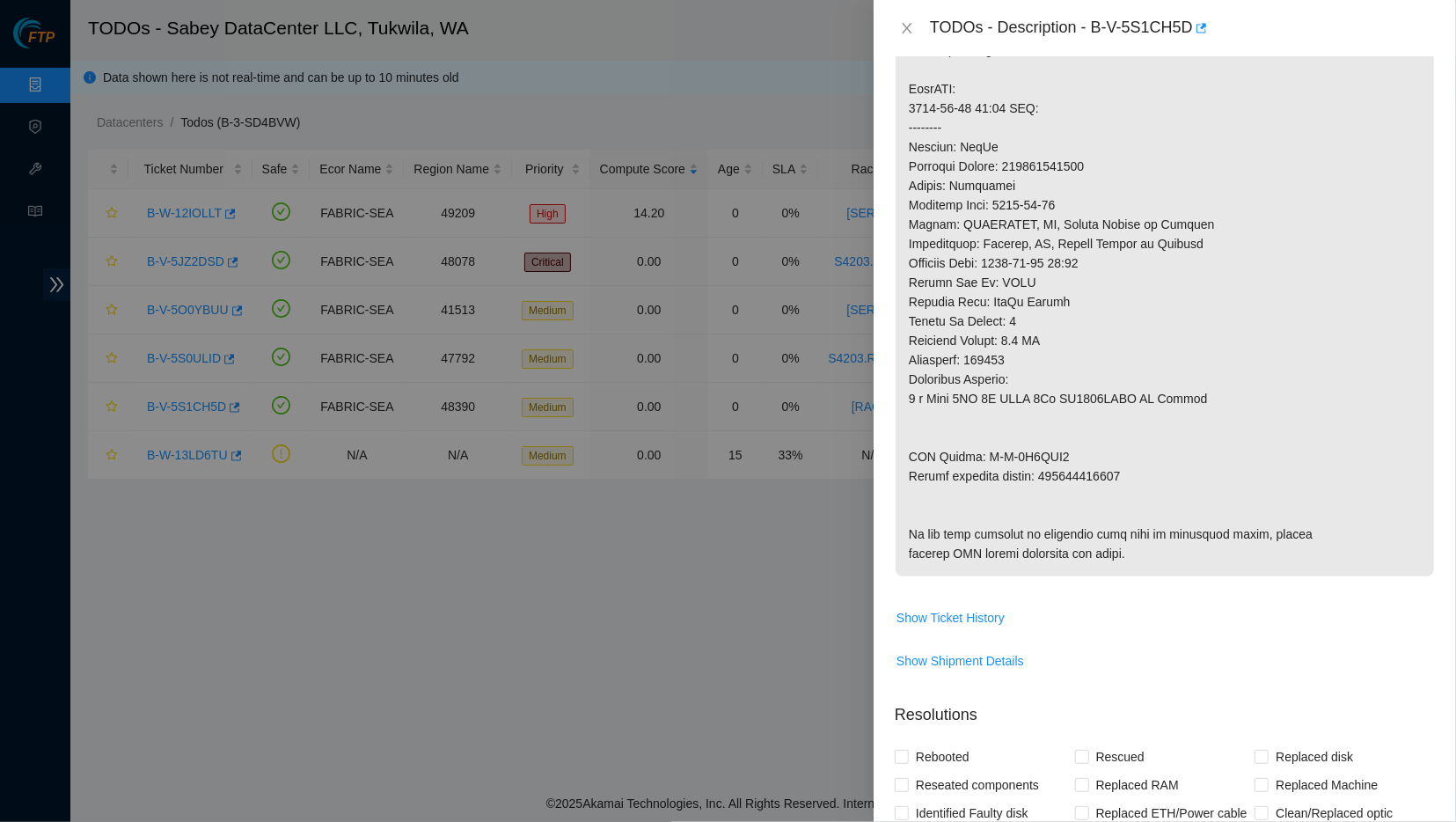 scroll, scrollTop: 600, scrollLeft: 0, axis: vertical 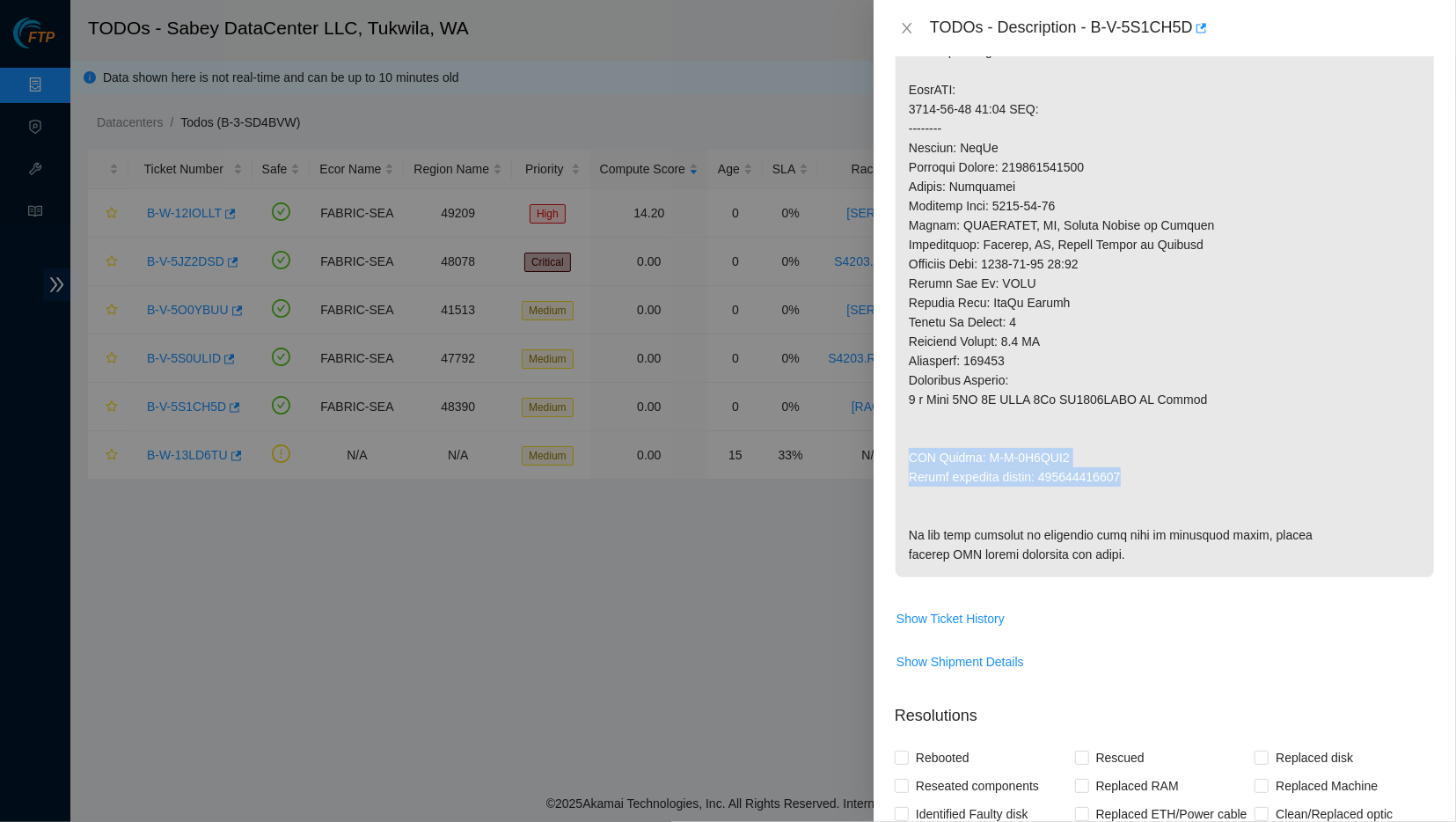 drag, startPoint x: 1127, startPoint y: 490, endPoint x: 904, endPoint y: 473, distance: 223.64704 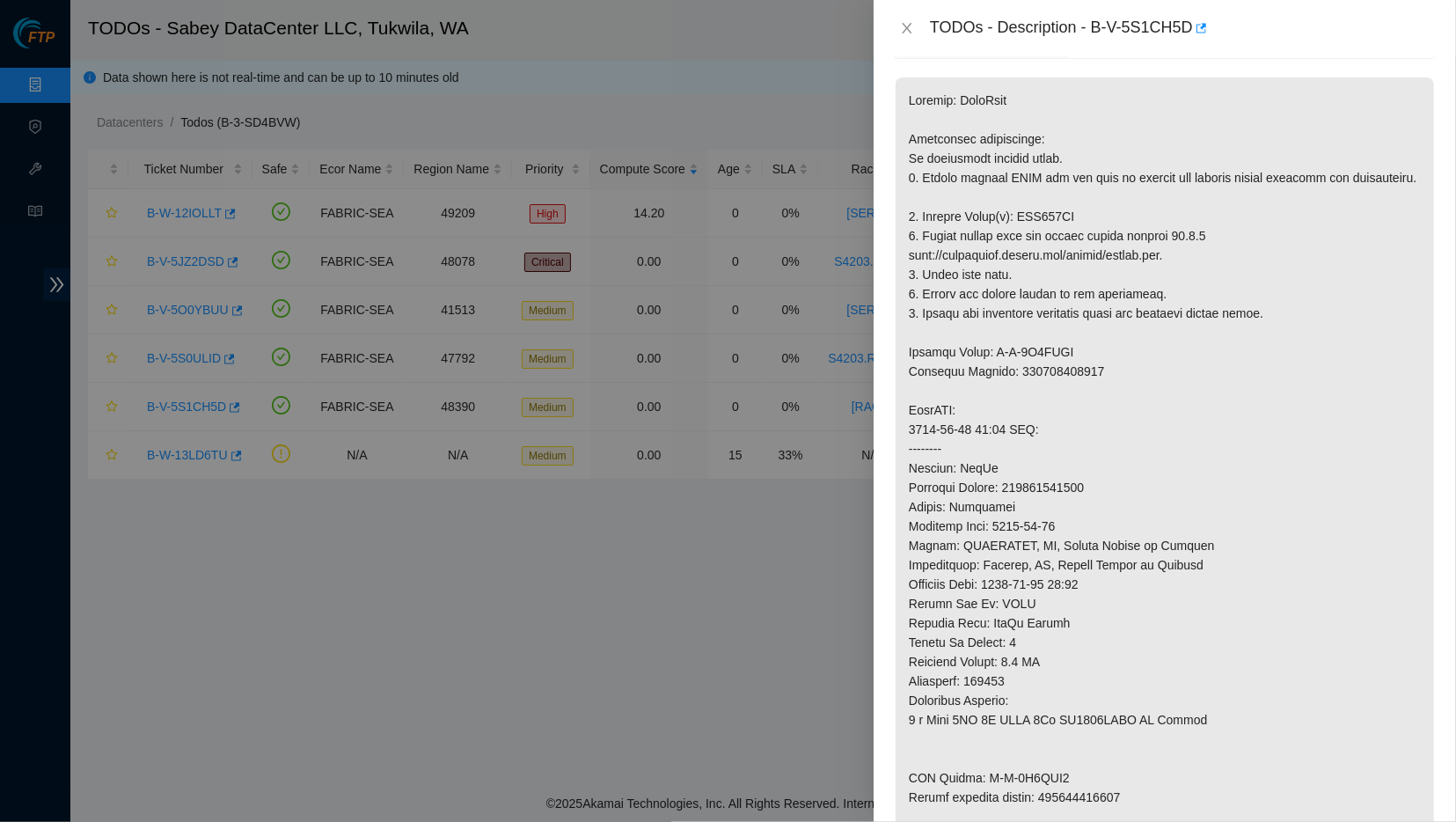 scroll, scrollTop: 0, scrollLeft: 0, axis: both 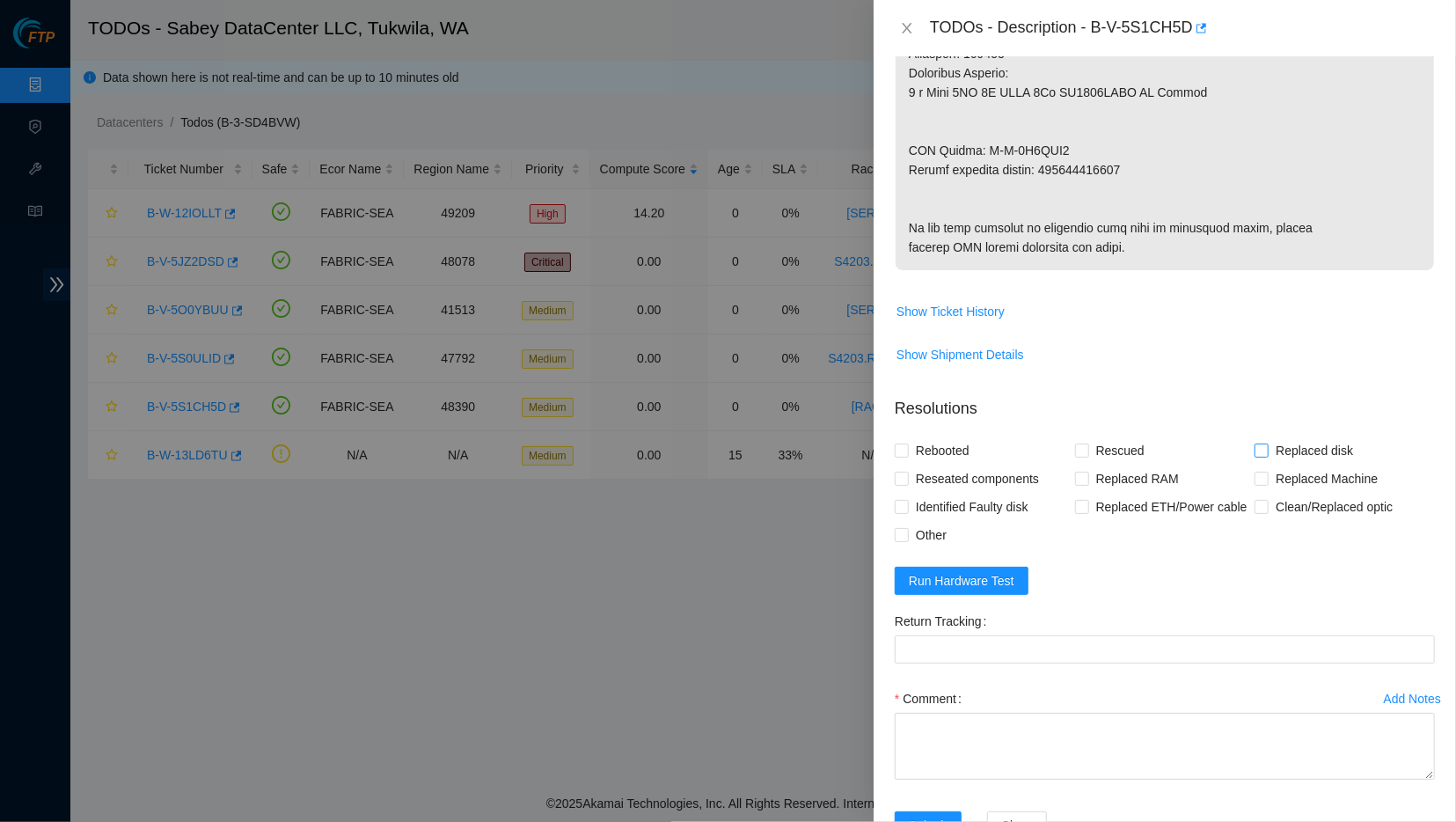 click at bounding box center [1262, 451] 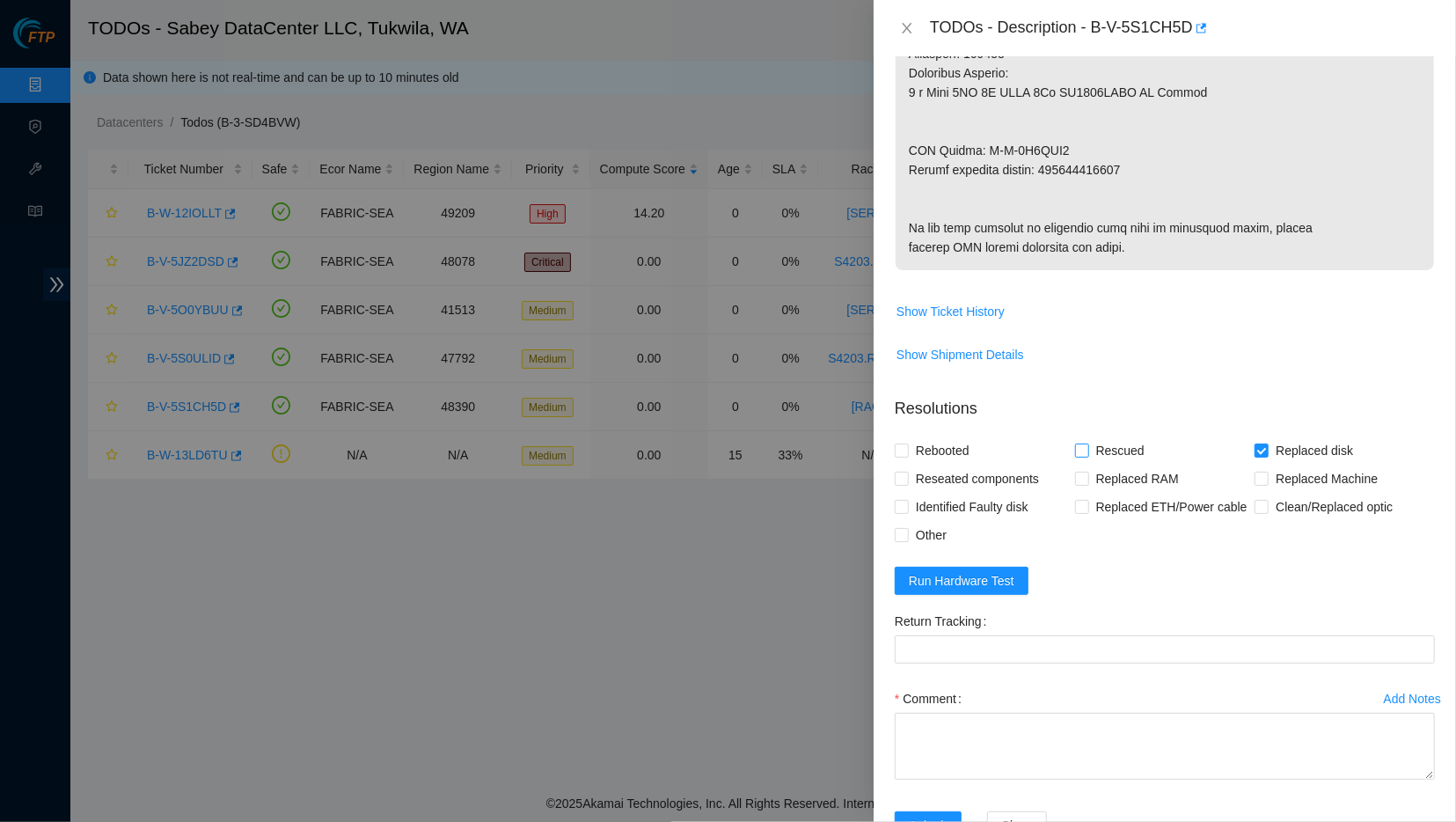 click on "Rescued" at bounding box center (1081, 450) 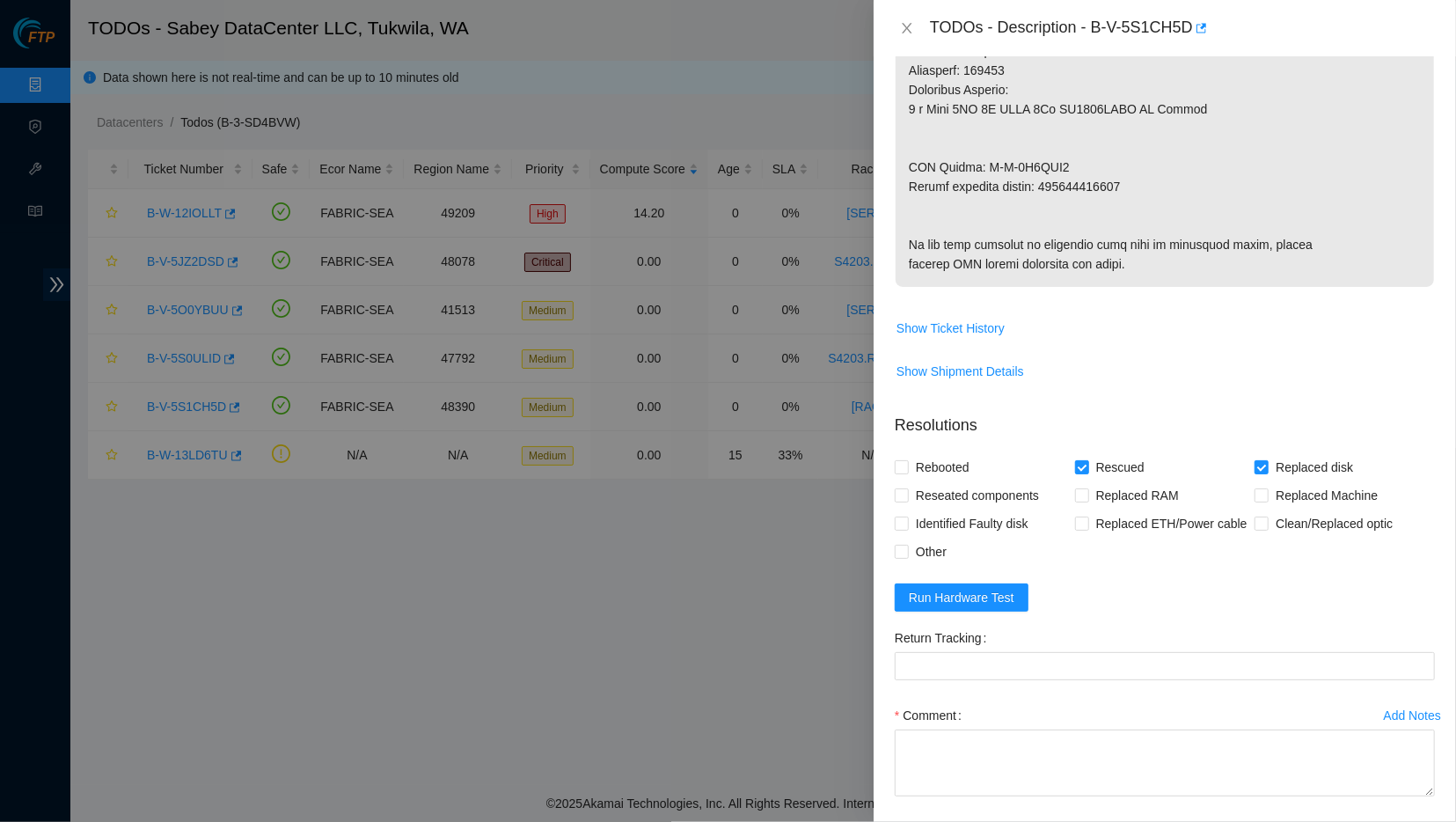 scroll, scrollTop: 887, scrollLeft: 0, axis: vertical 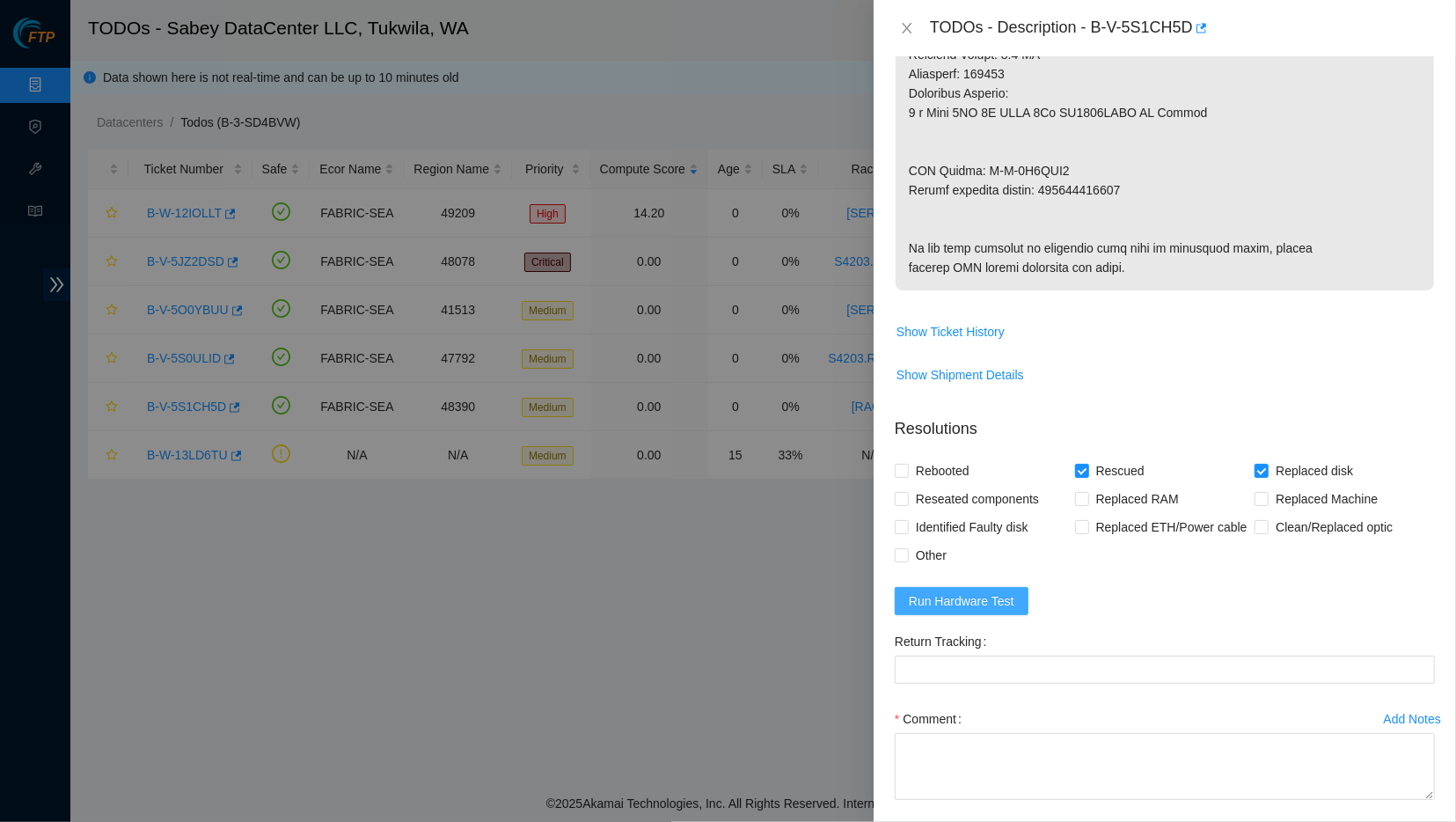 click on "Run Hardware Test" at bounding box center [962, 601] 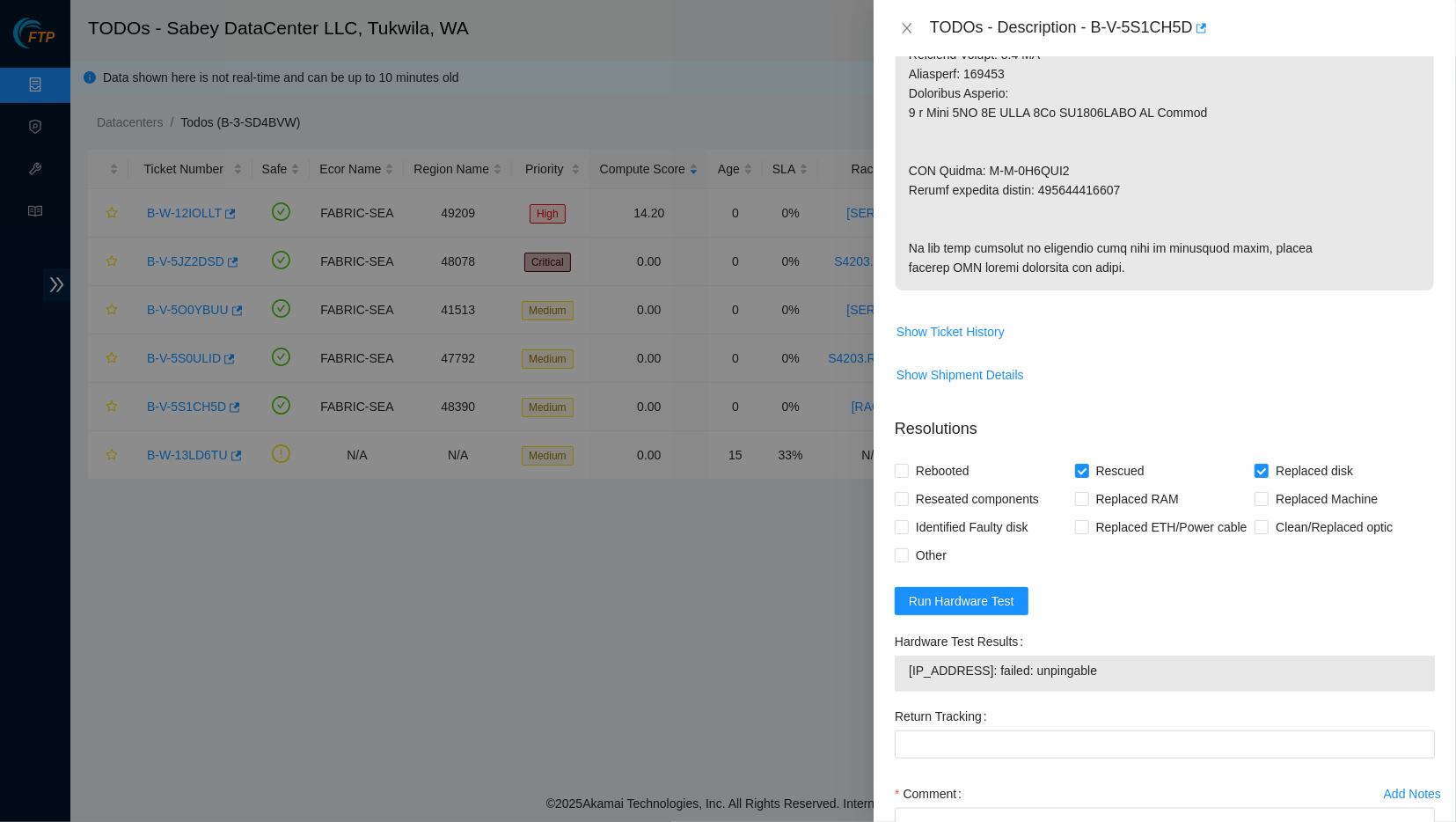 click on "Resolutions Rebooted Rescued Replaced disk Reseated components Replaced RAM Replaced Machine Identified Faulty disk Replaced ETH/Power cable Clean/Replaced optic Other Run Hardware Test Hardware Test Results 23.221.51.207: failed: unpingable Return Tracking Add Notes    Comment Submit Close" at bounding box center (1165, 679) 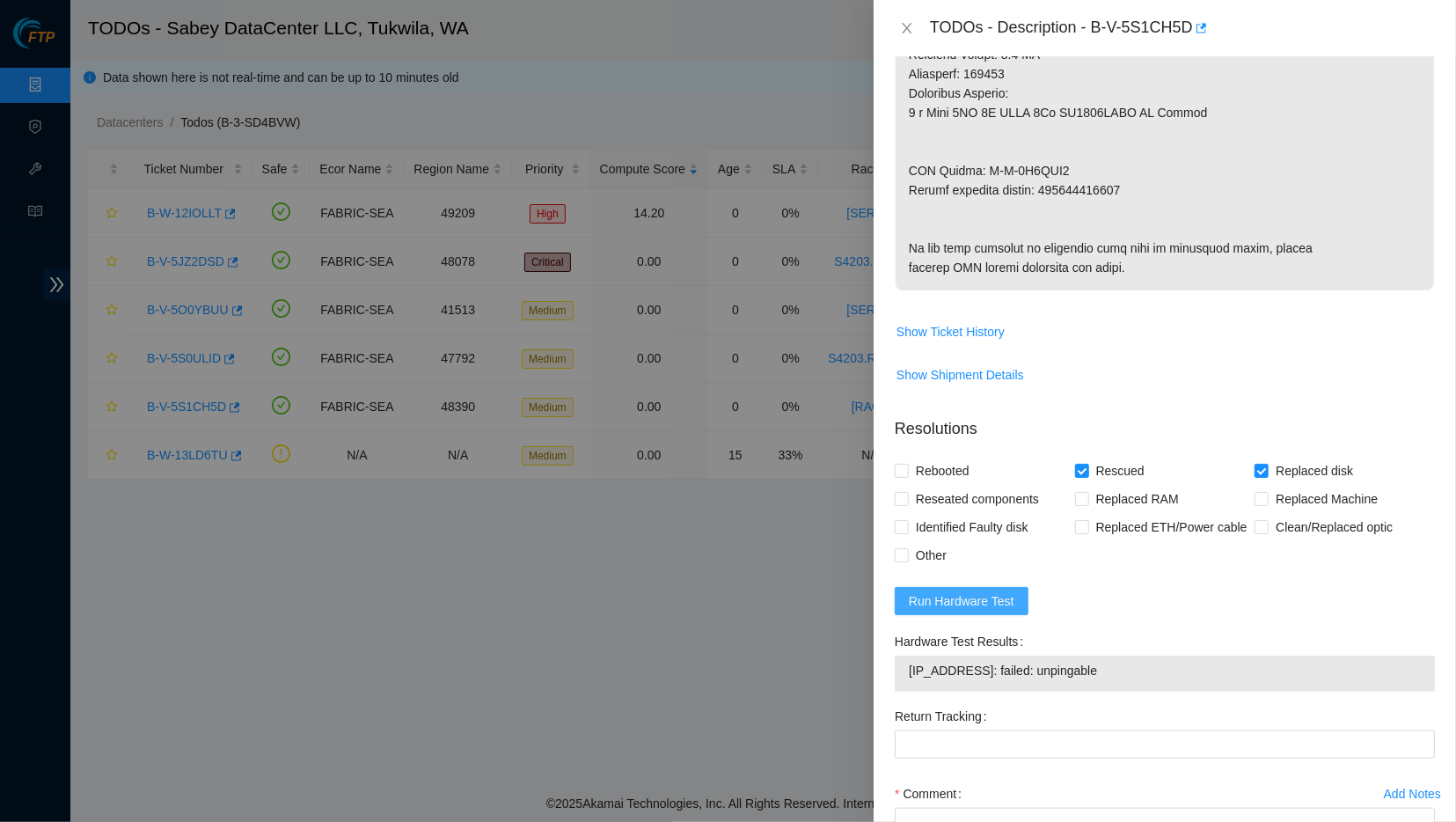 click on "Run Hardware Test" at bounding box center (962, 601) 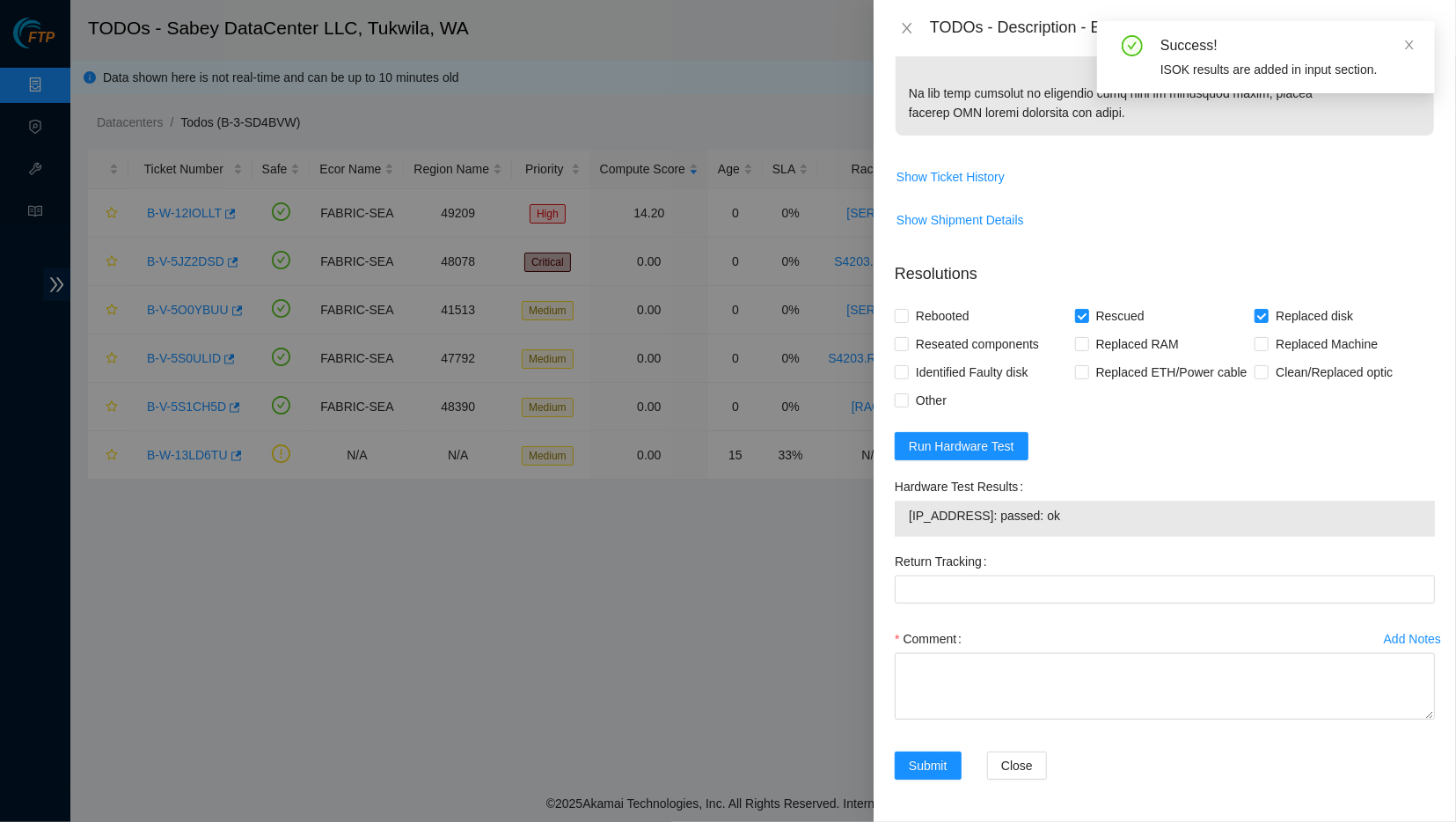 scroll, scrollTop: 1135, scrollLeft: 0, axis: vertical 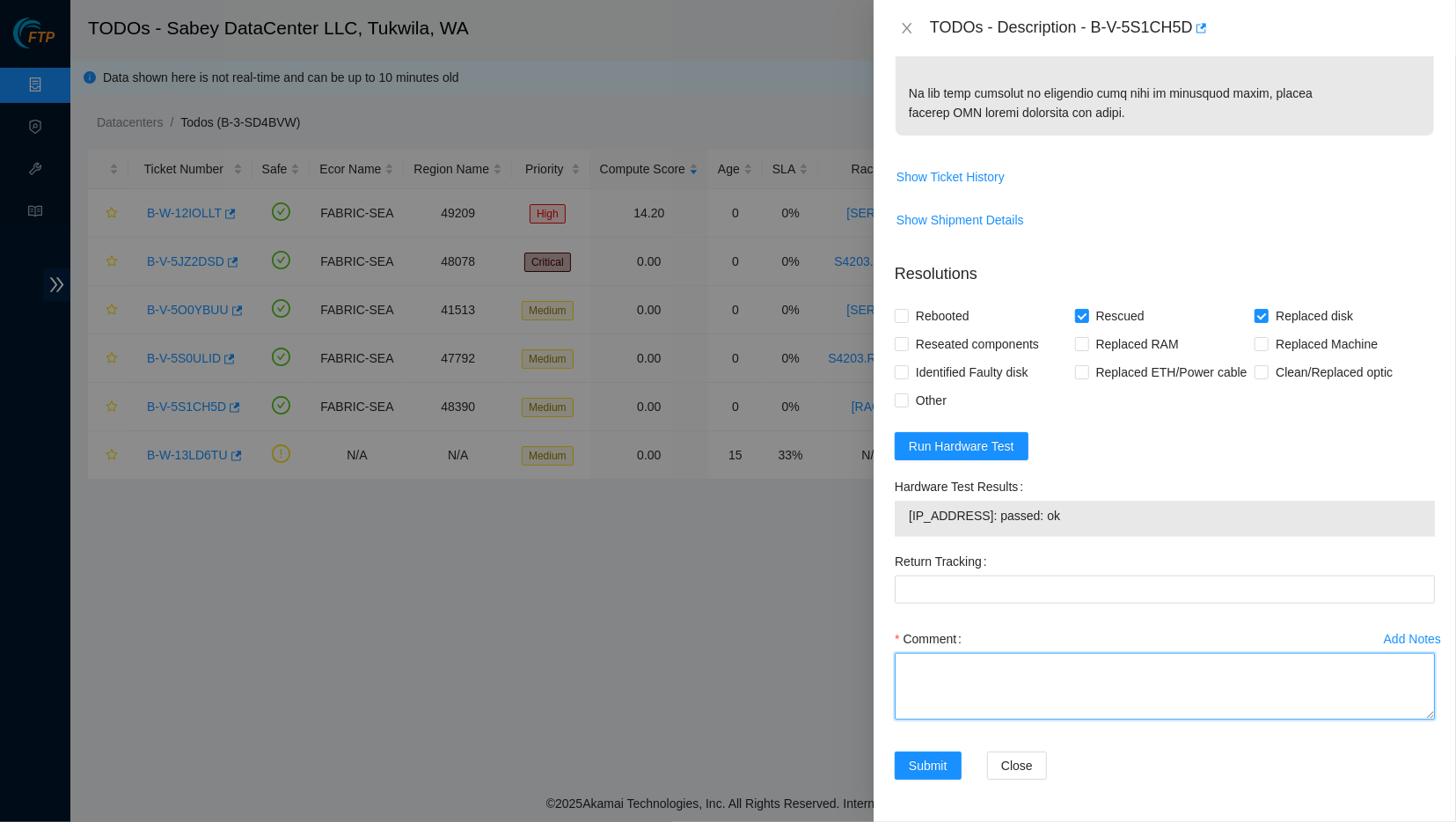click on "Comment" at bounding box center [1165, 686] 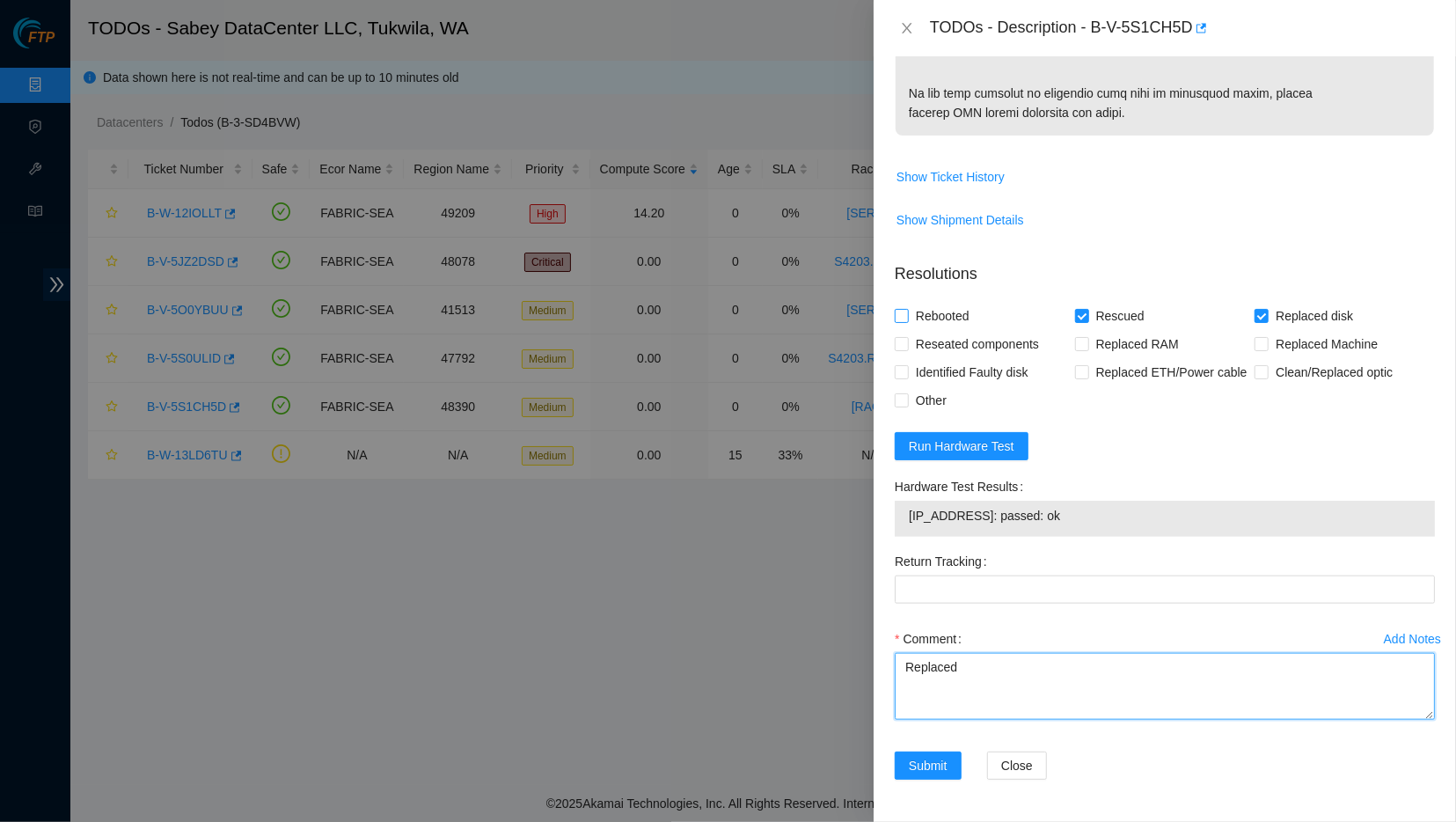 type on "Replaced" 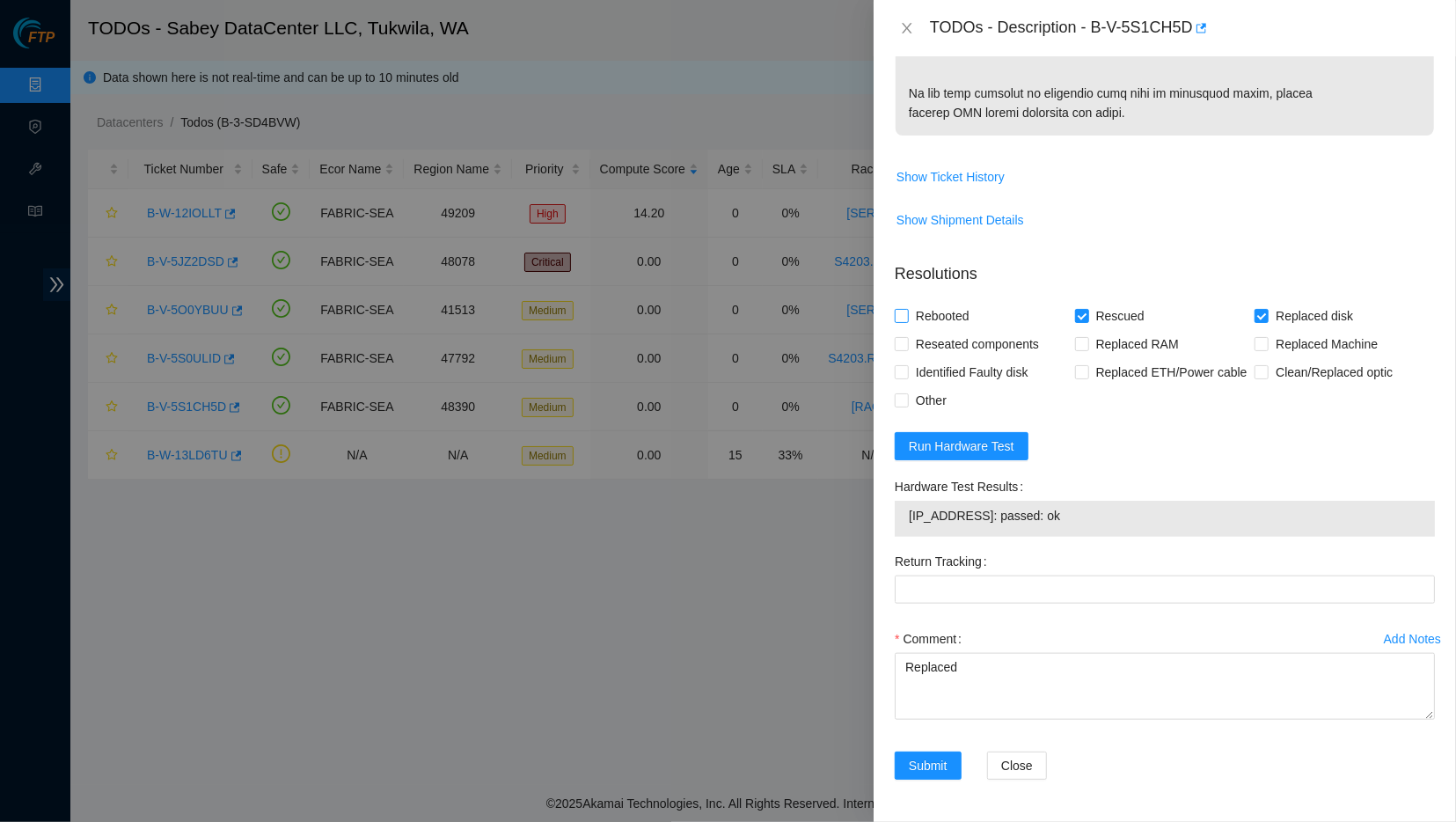 click on "Rebooted" at bounding box center (901, 315) 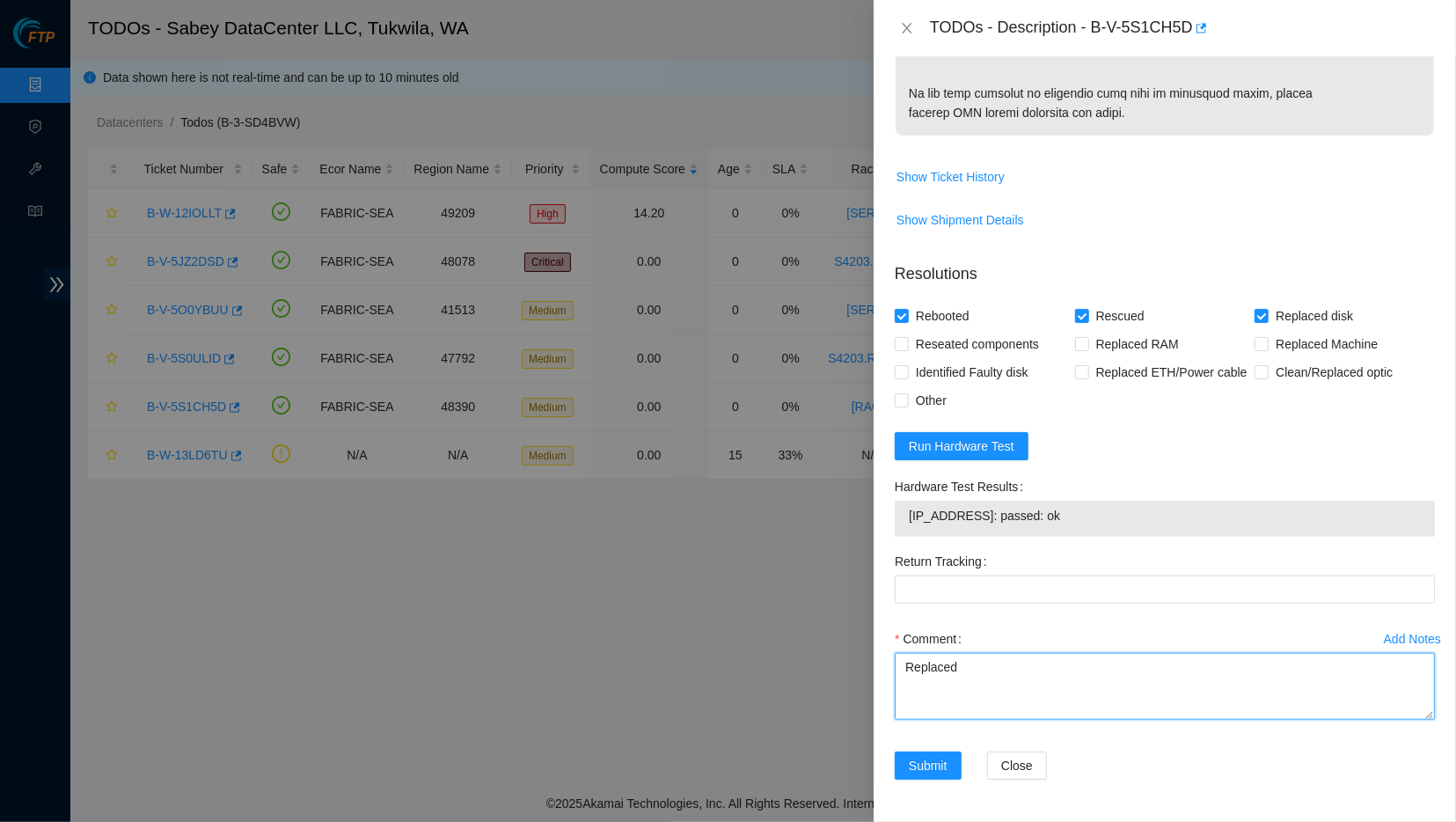 click on "Replaced" at bounding box center [1165, 686] 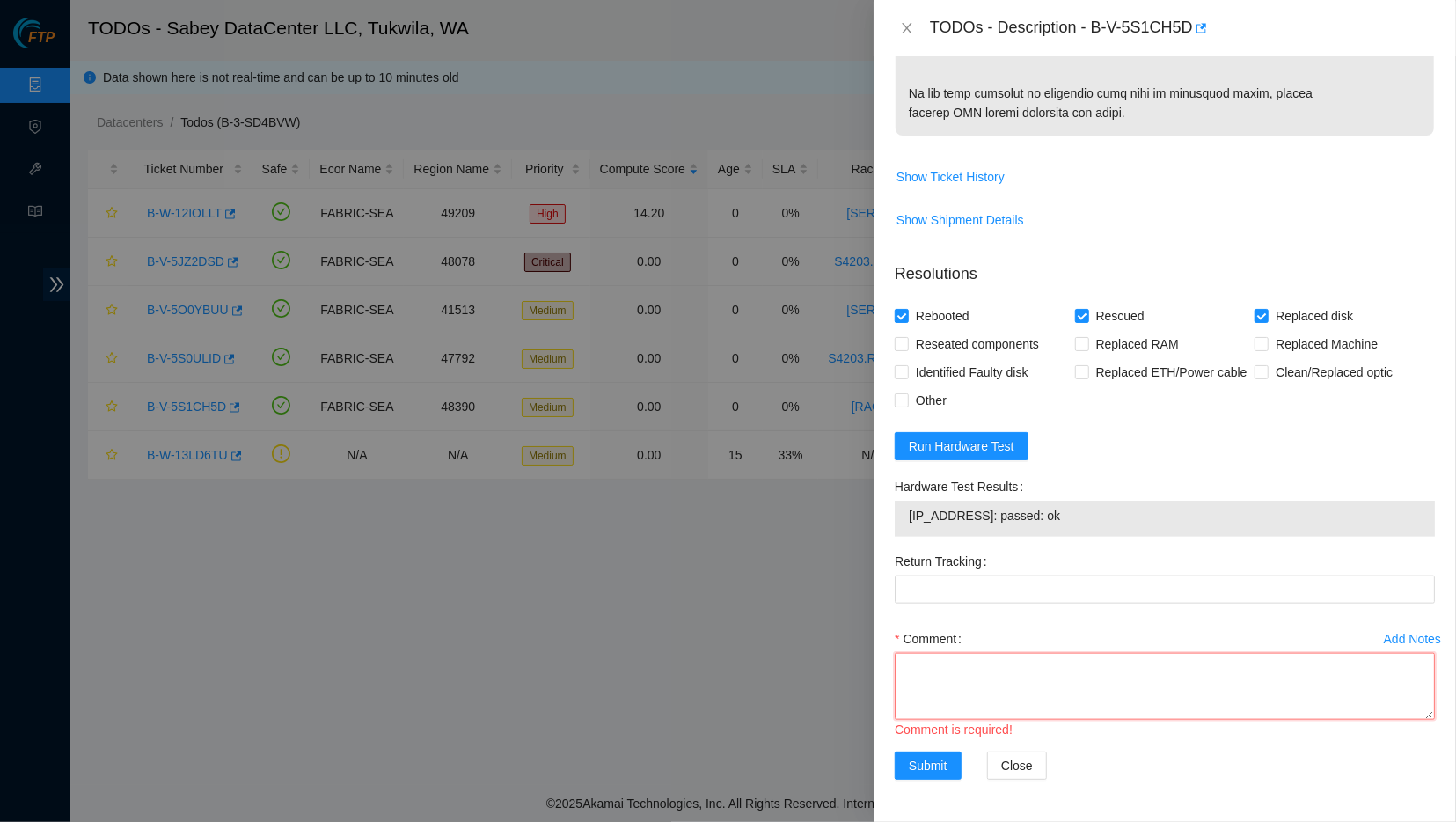 click on "Comment" at bounding box center (1165, 686) 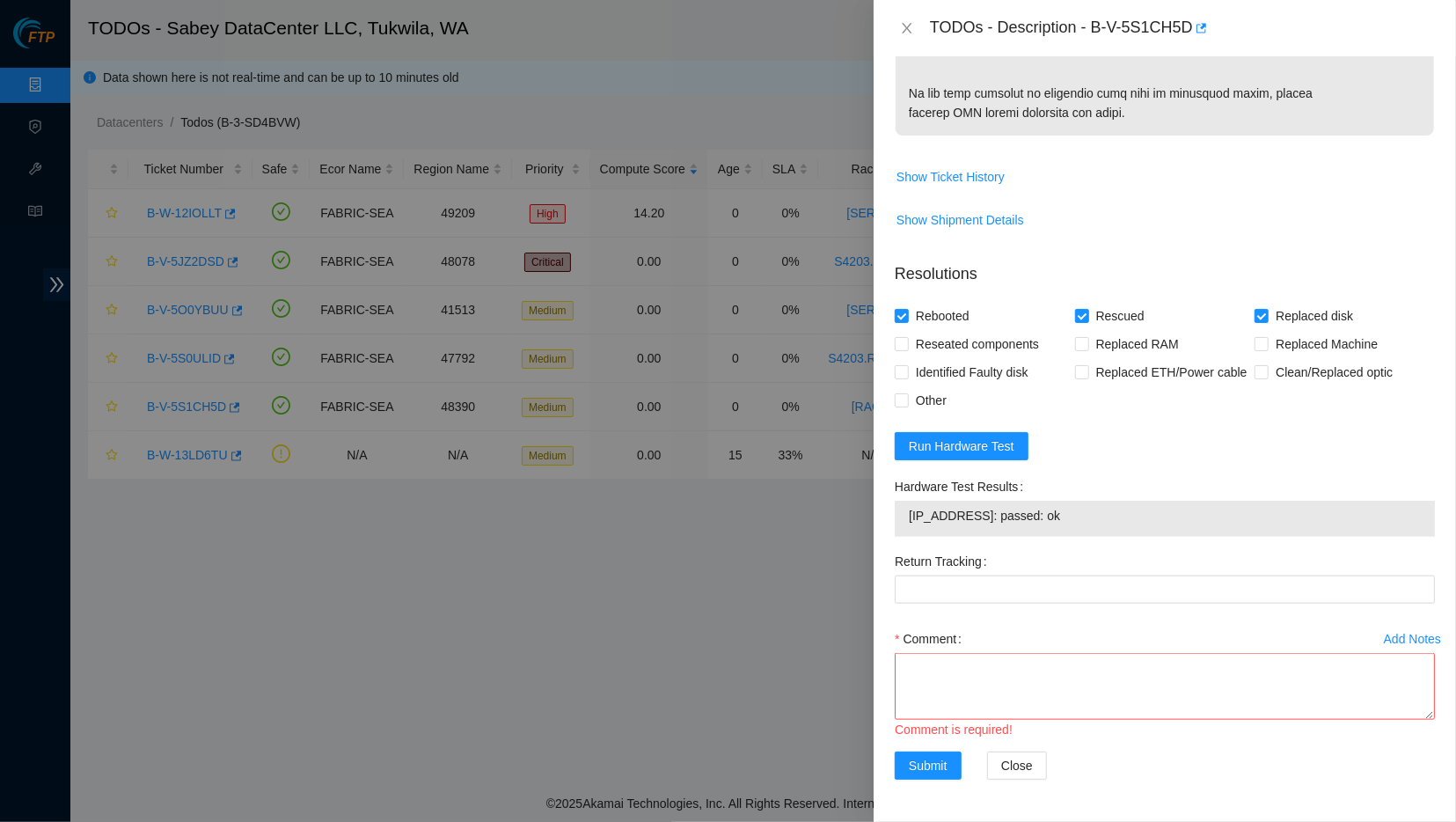 click on "Show Ticket History" at bounding box center [1165, 183] 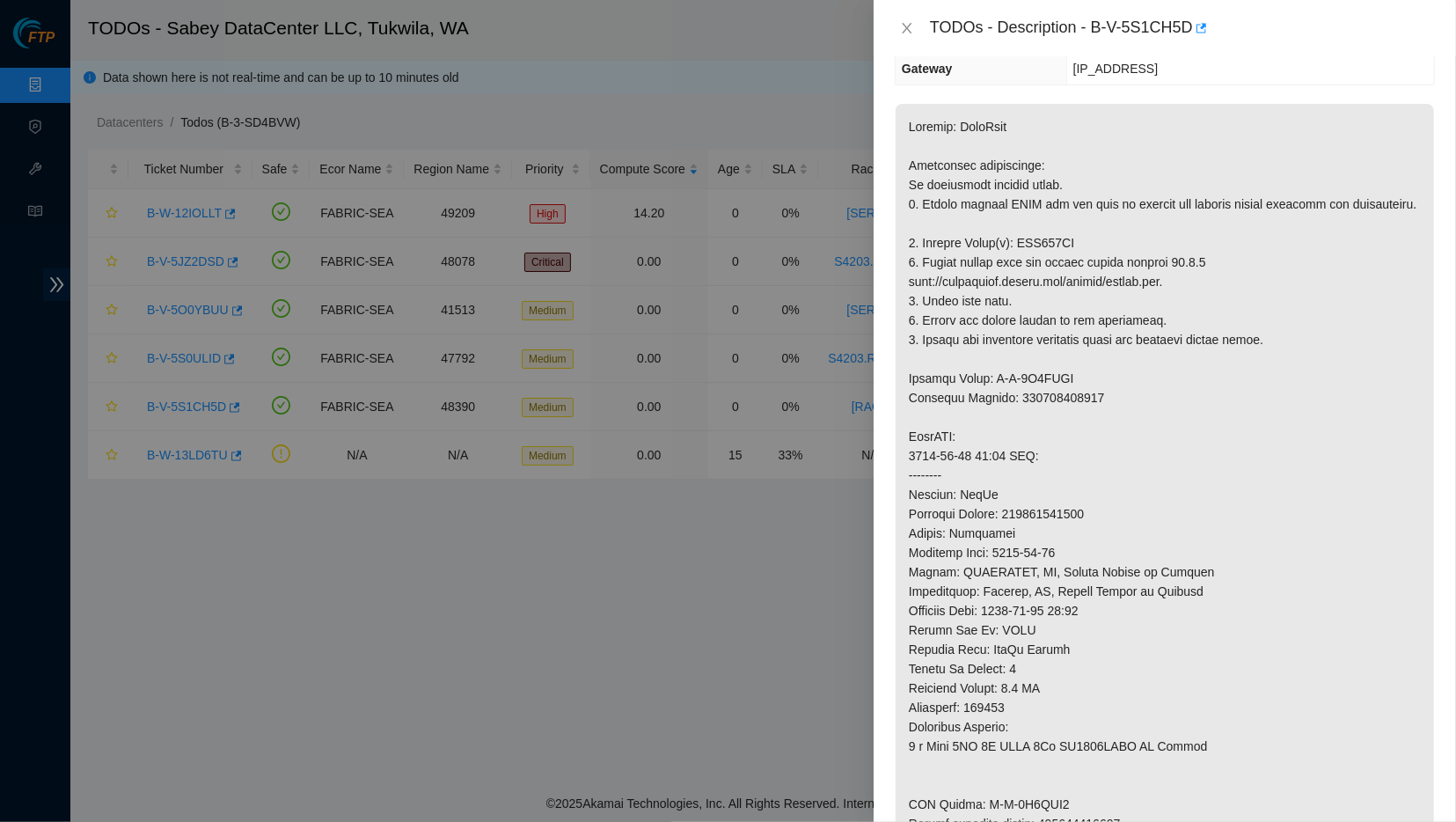 scroll, scrollTop: 252, scrollLeft: 0, axis: vertical 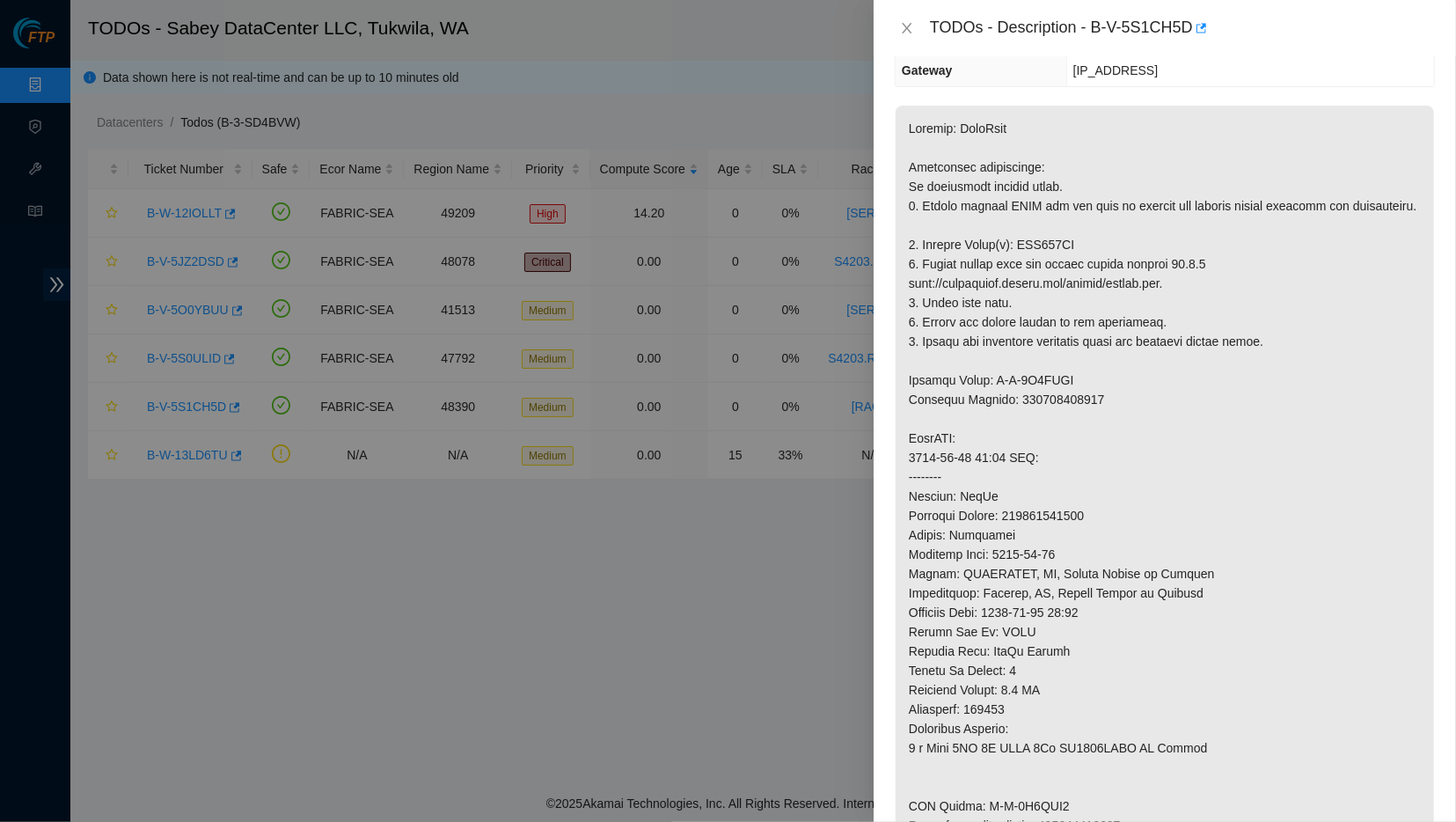 click at bounding box center [1165, 516] 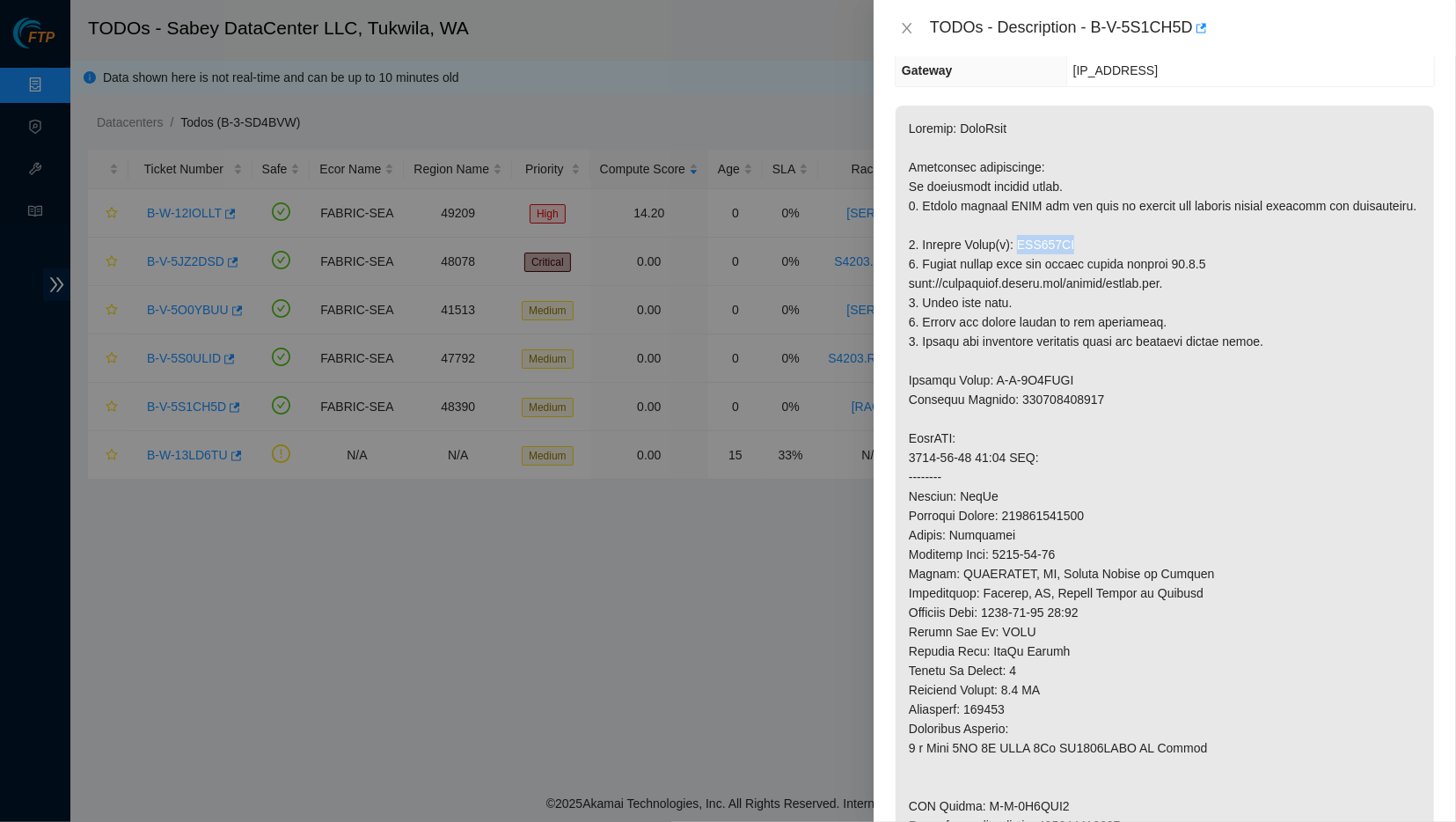 click at bounding box center (1165, 516) 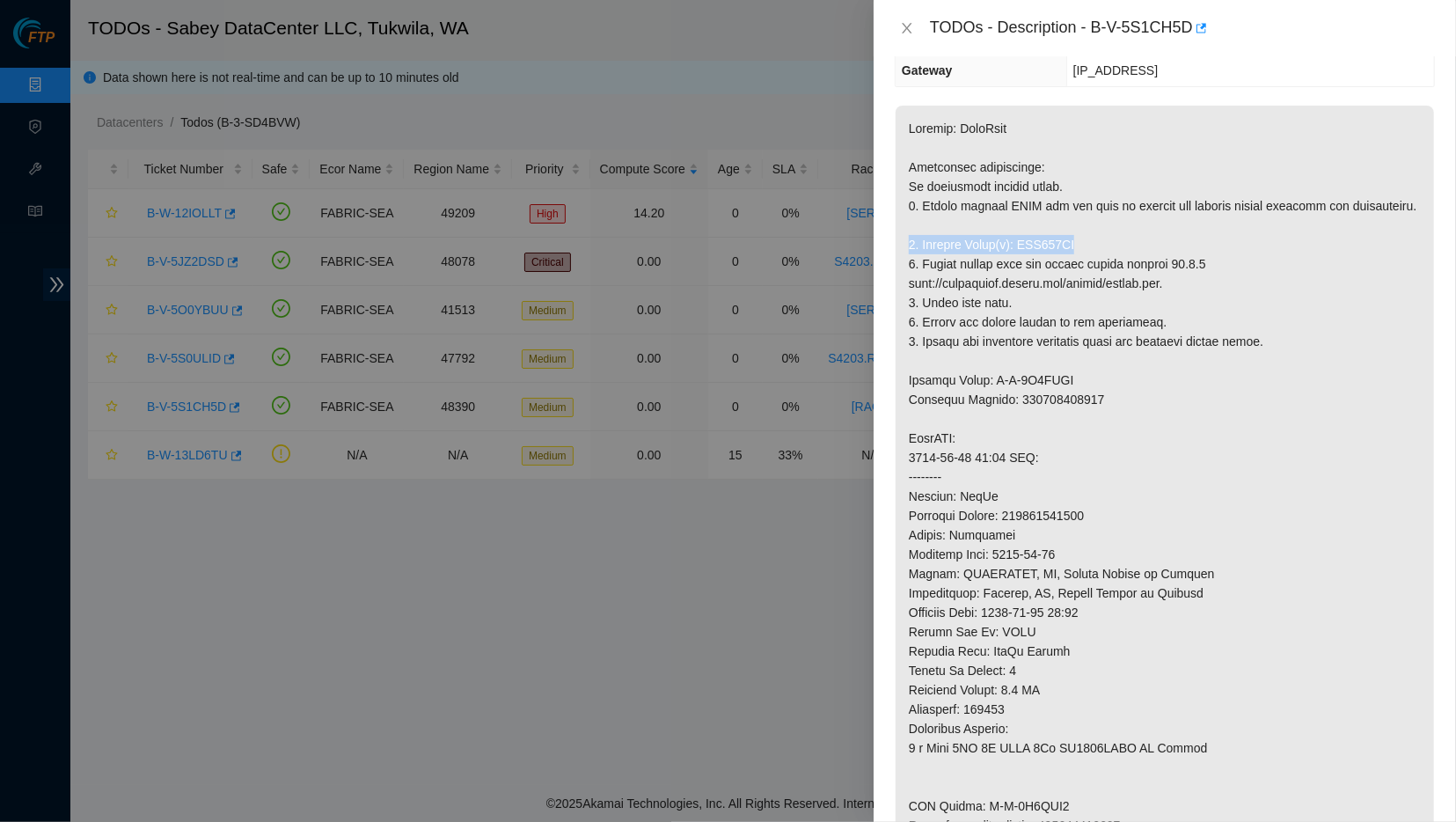 click at bounding box center (1165, 516) 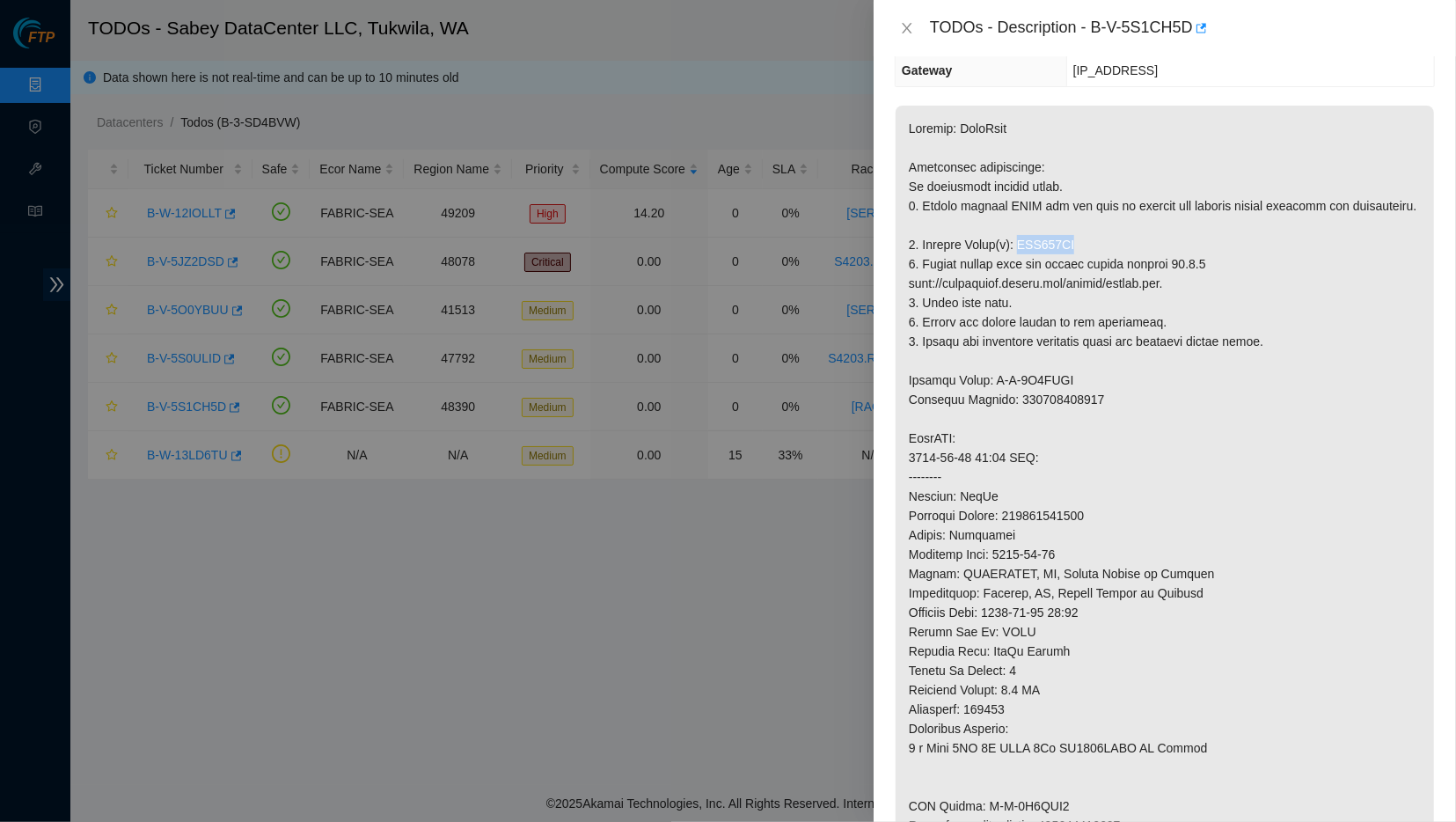 click at bounding box center (1165, 516) 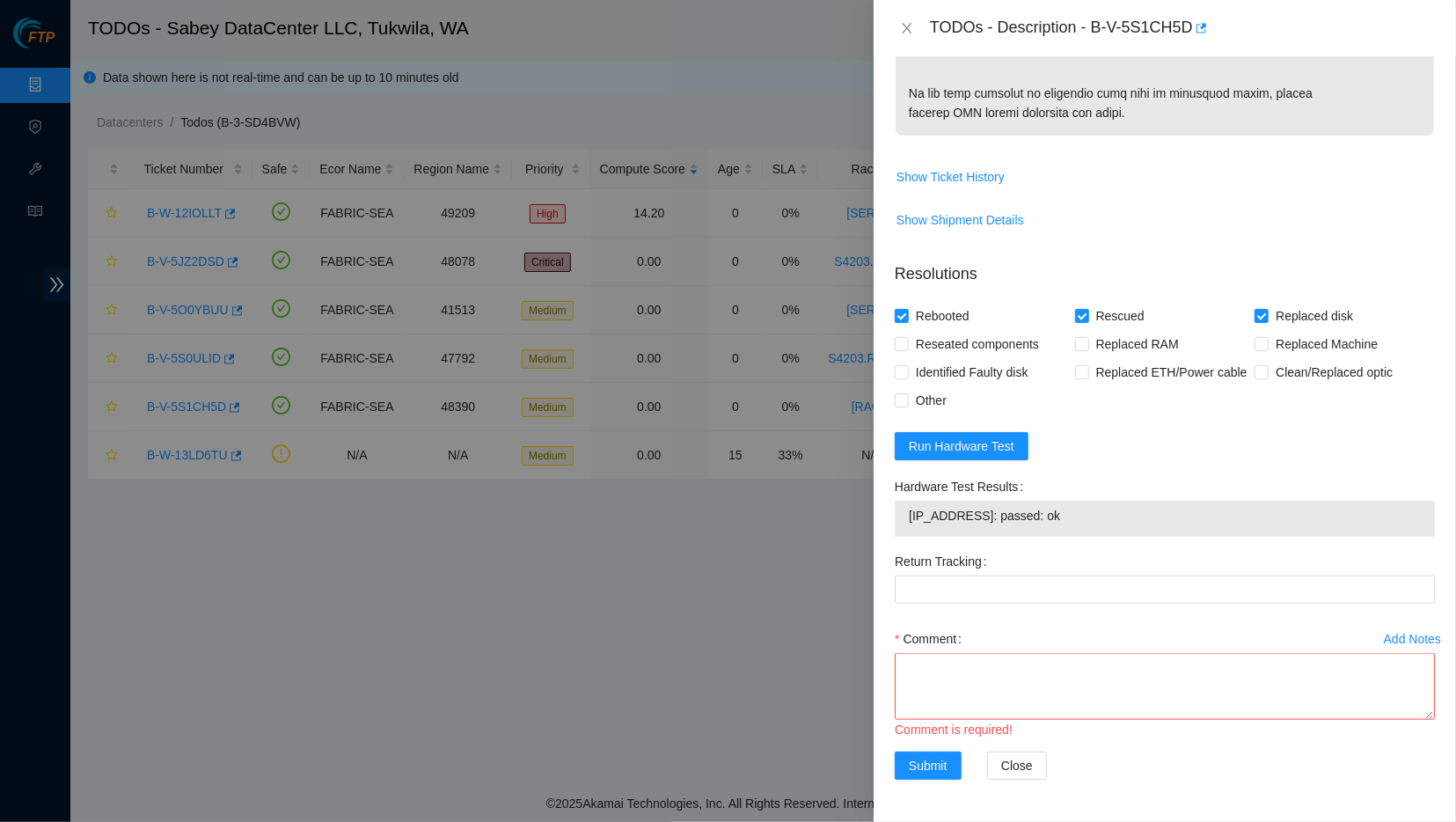 scroll, scrollTop: 1093, scrollLeft: 0, axis: vertical 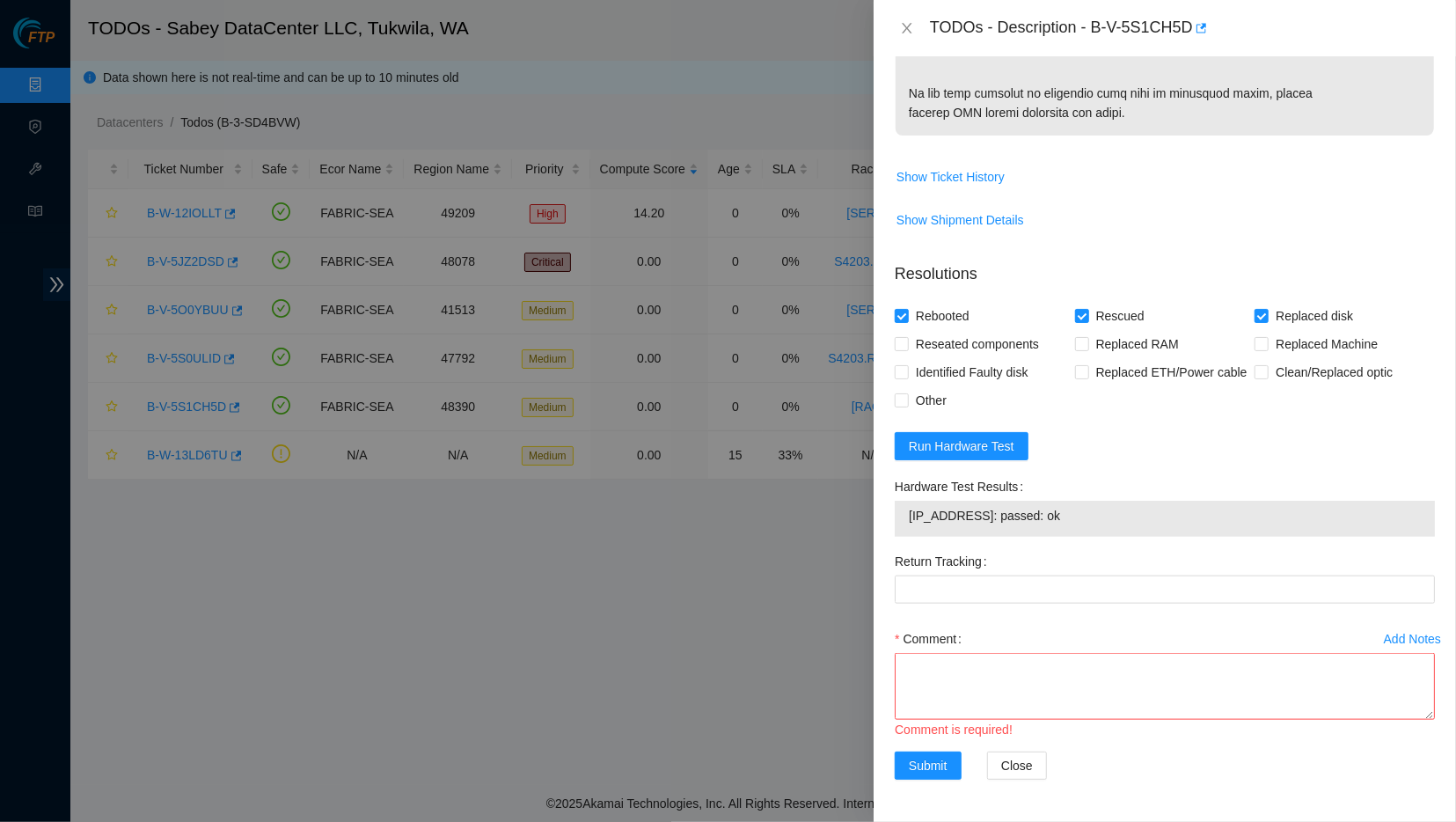 drag, startPoint x: 909, startPoint y: 562, endPoint x: 1049, endPoint y: 561, distance: 140.00357 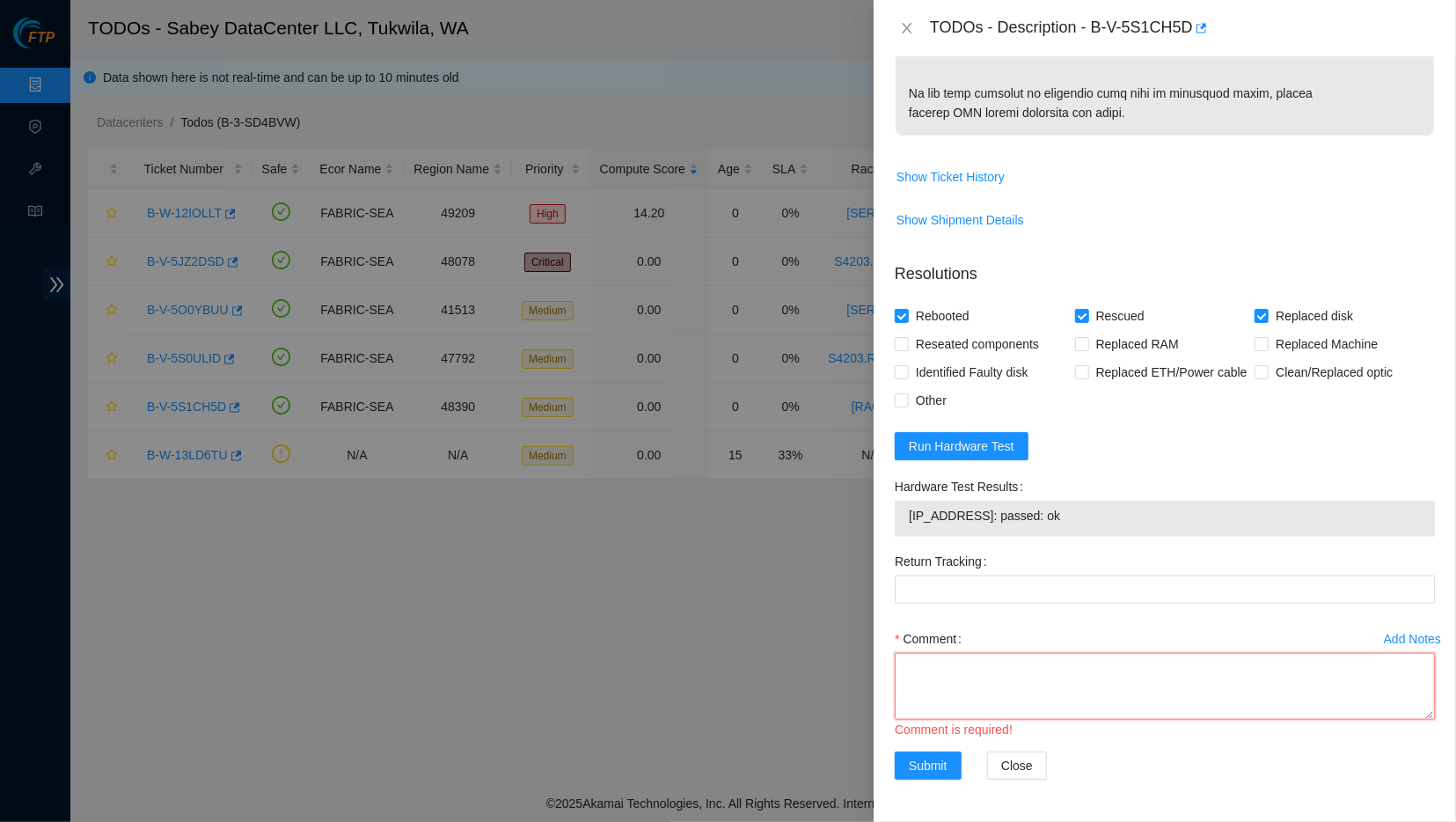 click on "Comment" at bounding box center (1165, 686) 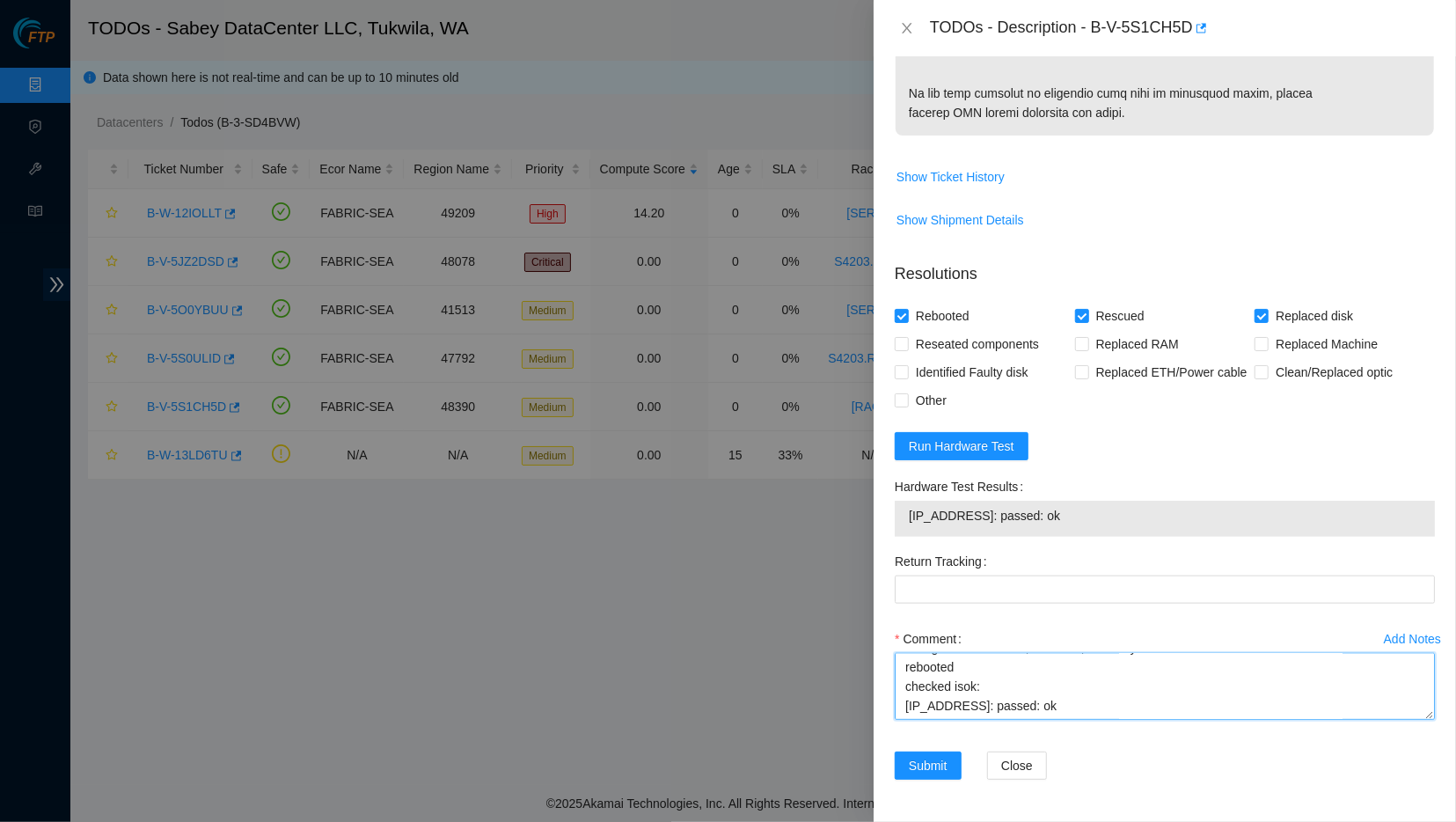 scroll, scrollTop: 190, scrollLeft: 0, axis: vertical 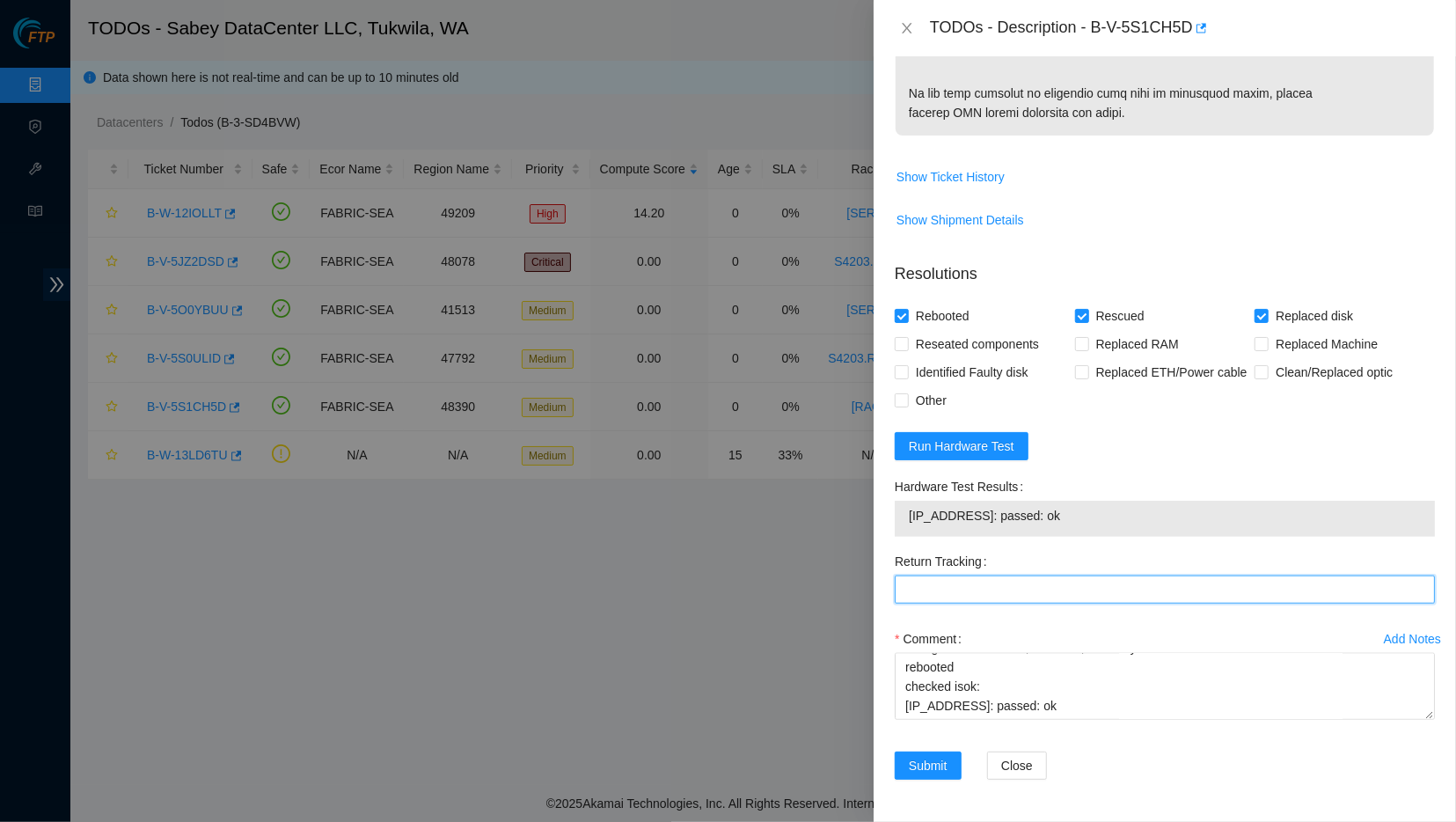 click on "Return Tracking" at bounding box center [1165, 590] 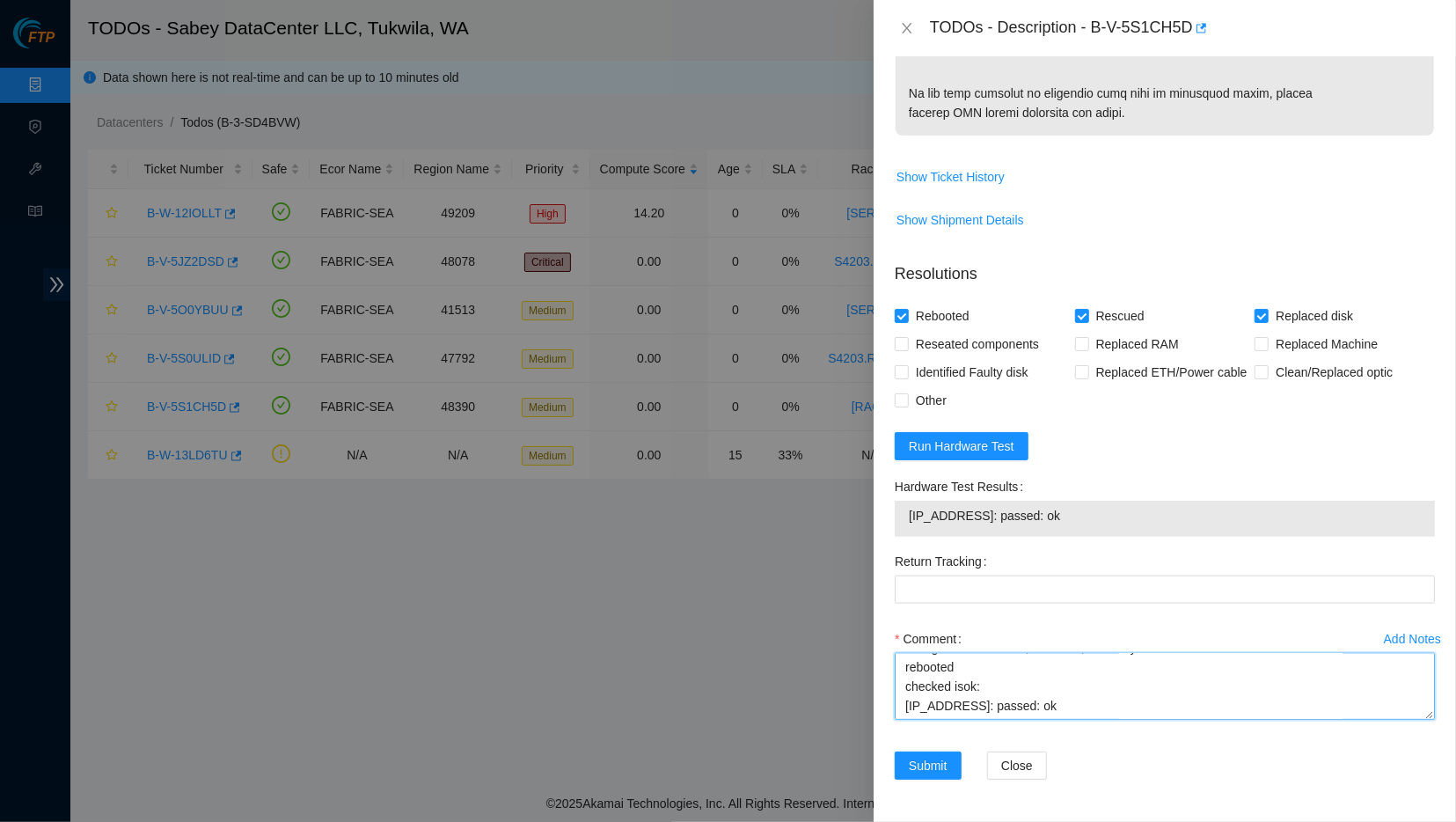 click on "Contacted NOCC to determine if safe to work
received the okay from NOCC to work
shutdown the machine
removed old drive: WJG126CL
installed new drive: WCC137DF40LK
plugged in rescue stick
started machine
installed rescue image
configured IP Address, NetMask, Gateway
rebooted
checked isok:
23.221.51.207: passed: ok" at bounding box center (1165, 686) 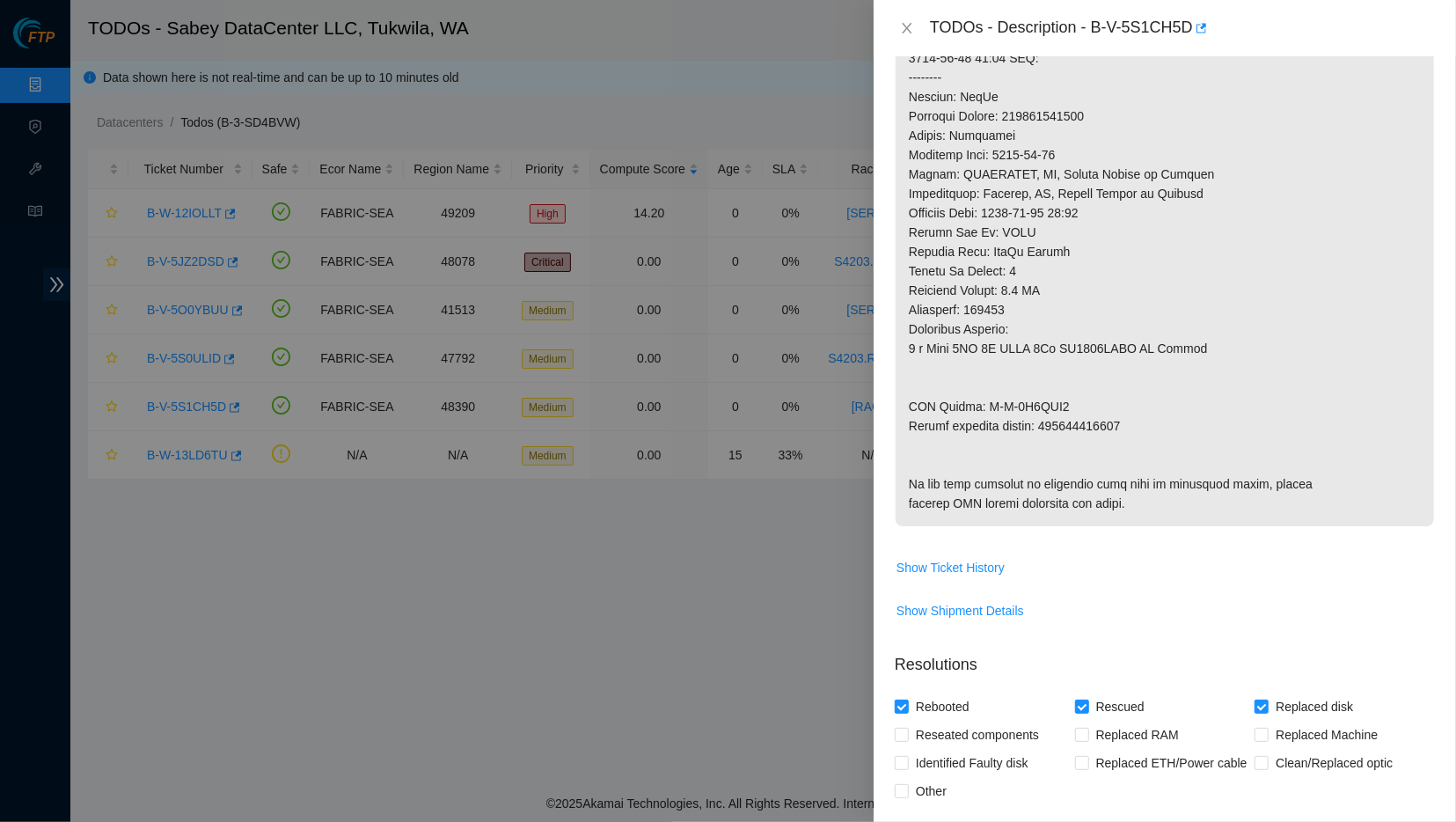 scroll, scrollTop: 652, scrollLeft: 0, axis: vertical 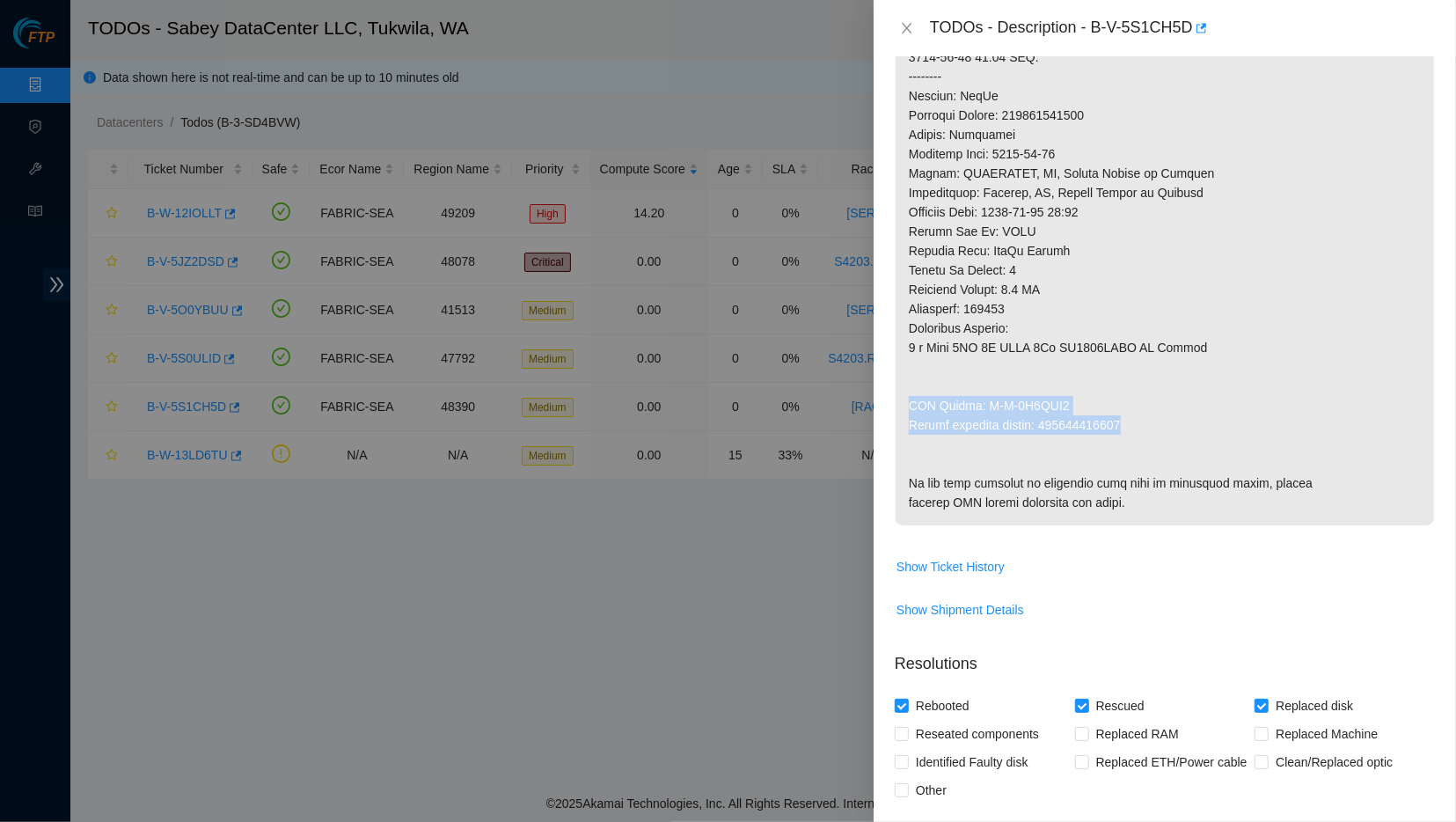 drag, startPoint x: 1129, startPoint y: 447, endPoint x: 905, endPoint y: 422, distance: 225.39077 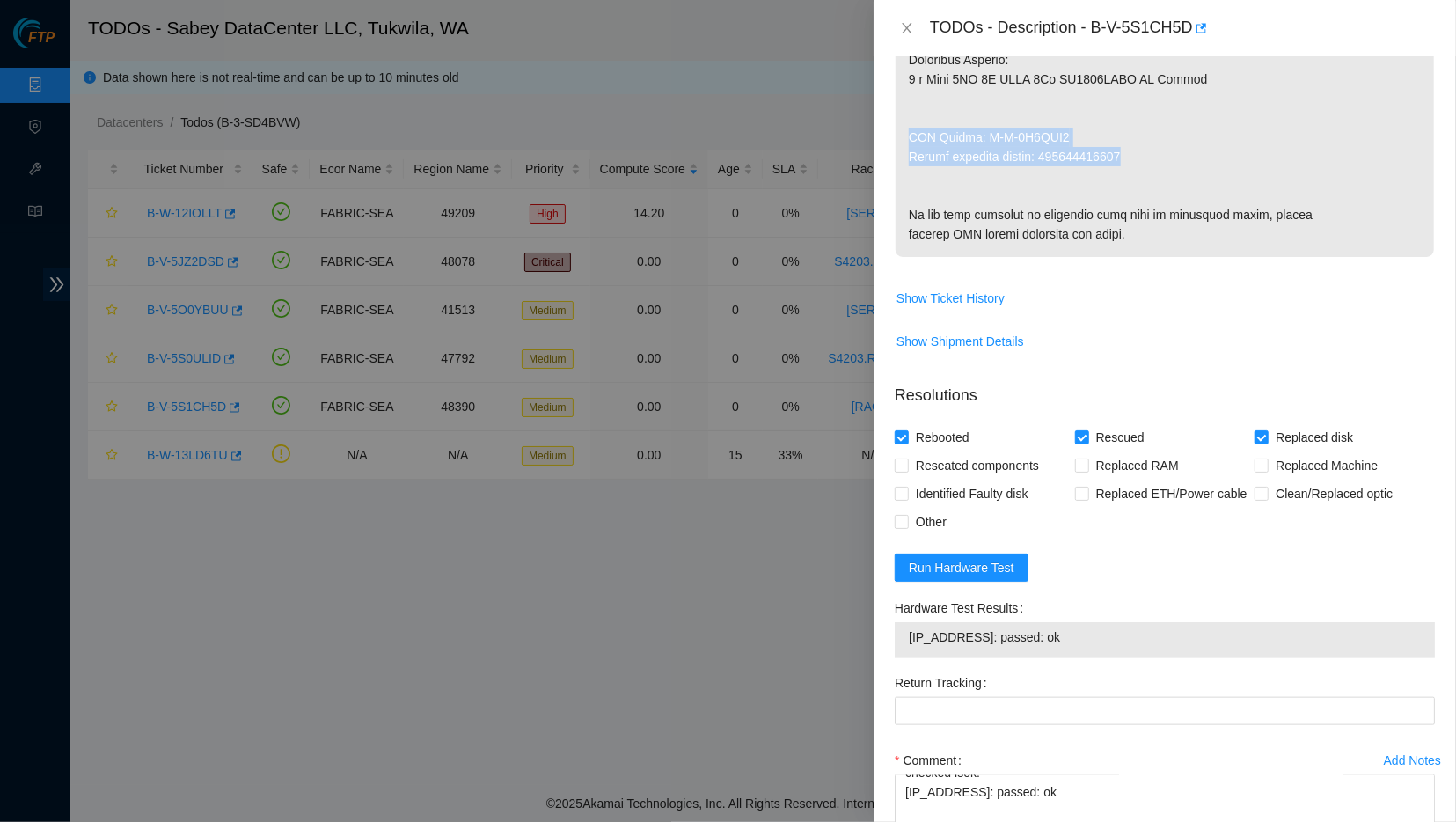 scroll, scrollTop: 1135, scrollLeft: 0, axis: vertical 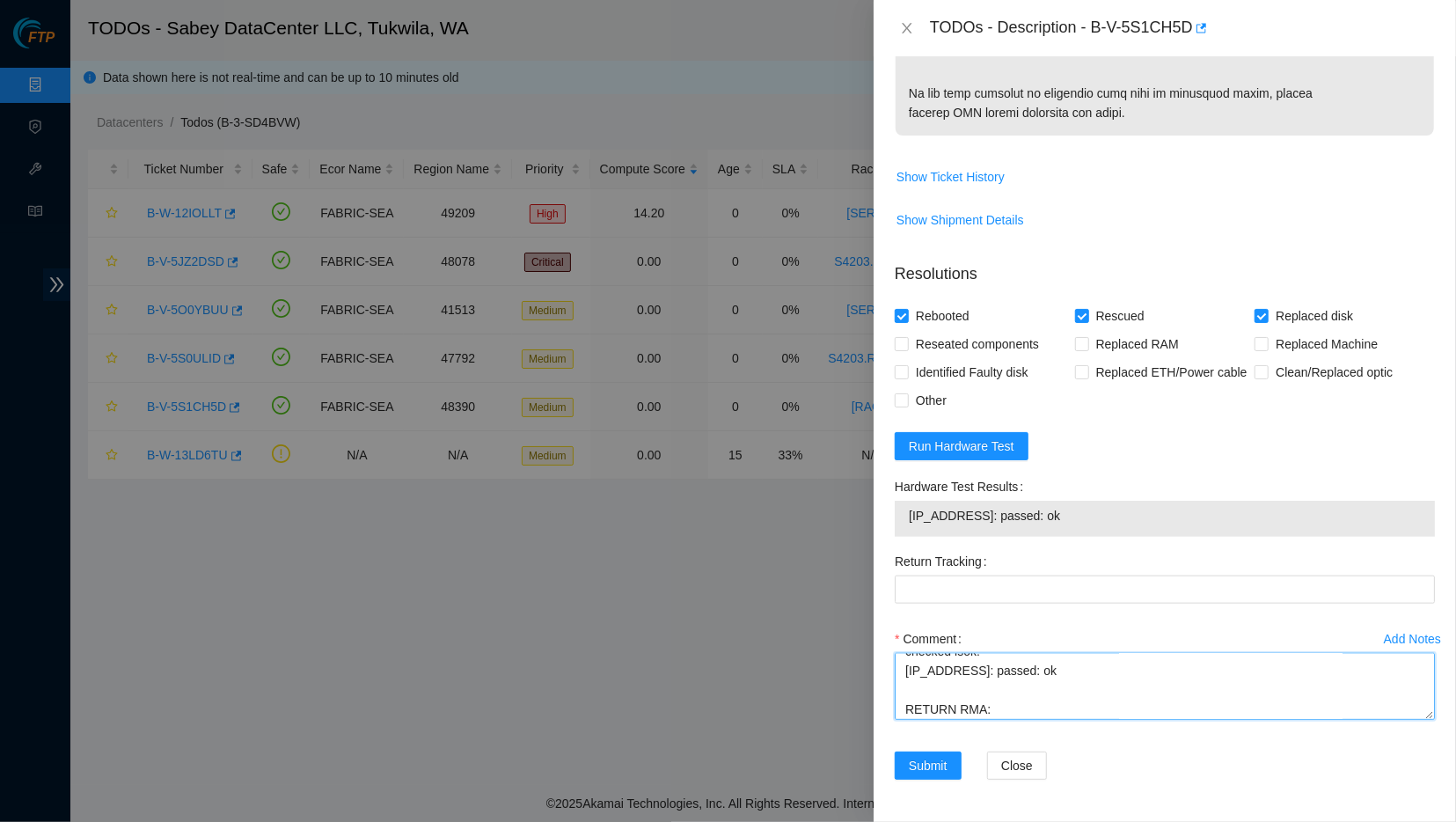 drag, startPoint x: 994, startPoint y: 710, endPoint x: 882, endPoint y: 712, distance: 112.01786 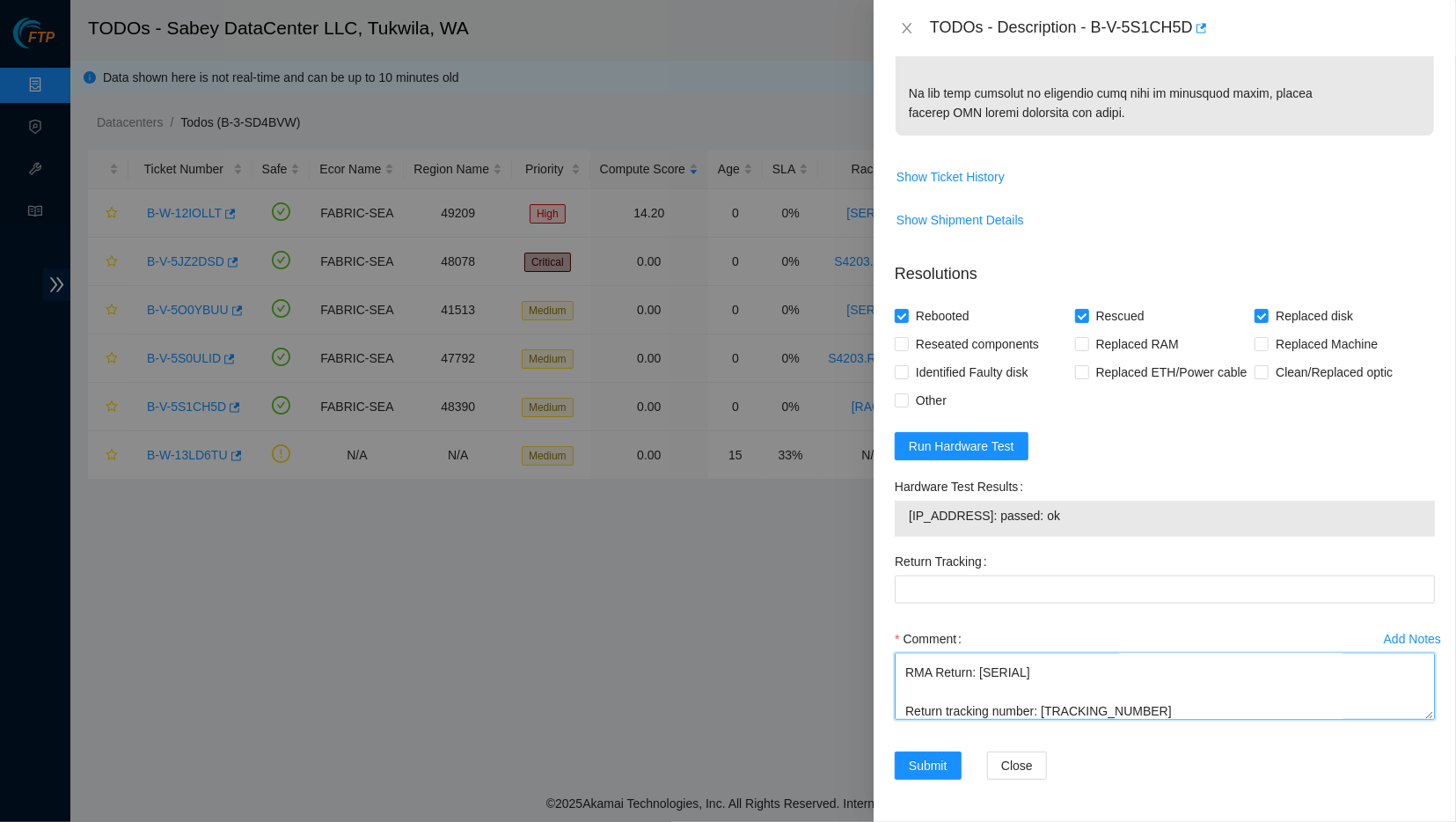 scroll, scrollTop: 248, scrollLeft: 0, axis: vertical 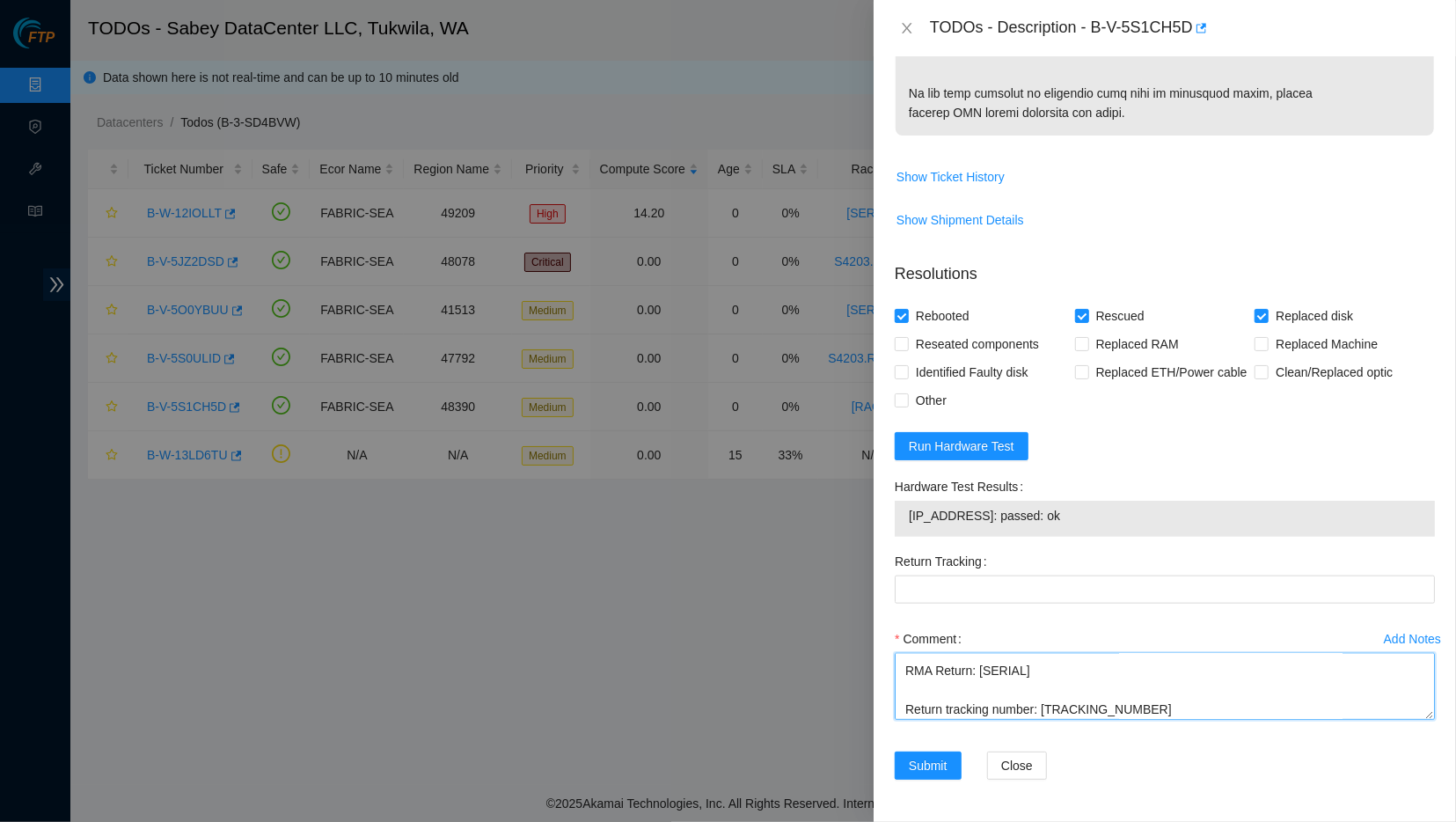 click on "Contacted NOCC to determine if safe to work
received the okay from NOCC to work
shutdown the machine
removed old drive: WJG126CL
installed new drive: WCC137DF40LK
plugged in rescue stick
started machine
installed rescue image
configured IP Address, NetMask, Gateway
rebooted
checked isok:
23.221.51.207: passed: ok
RMA Return: B-V-5S1QTU5
Return tracking number: 463470038670" at bounding box center (1165, 686) 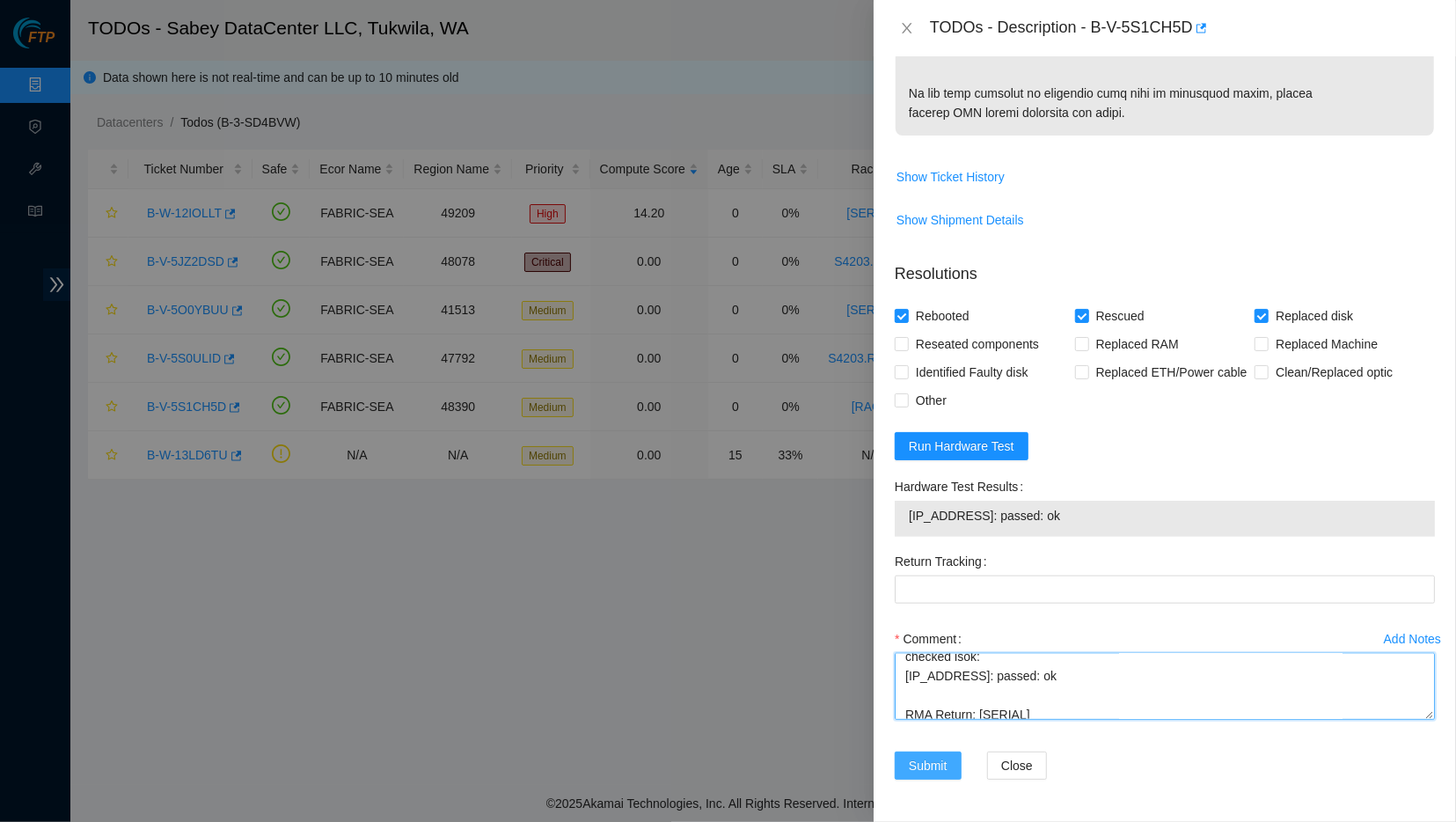 scroll, scrollTop: 201, scrollLeft: 0, axis: vertical 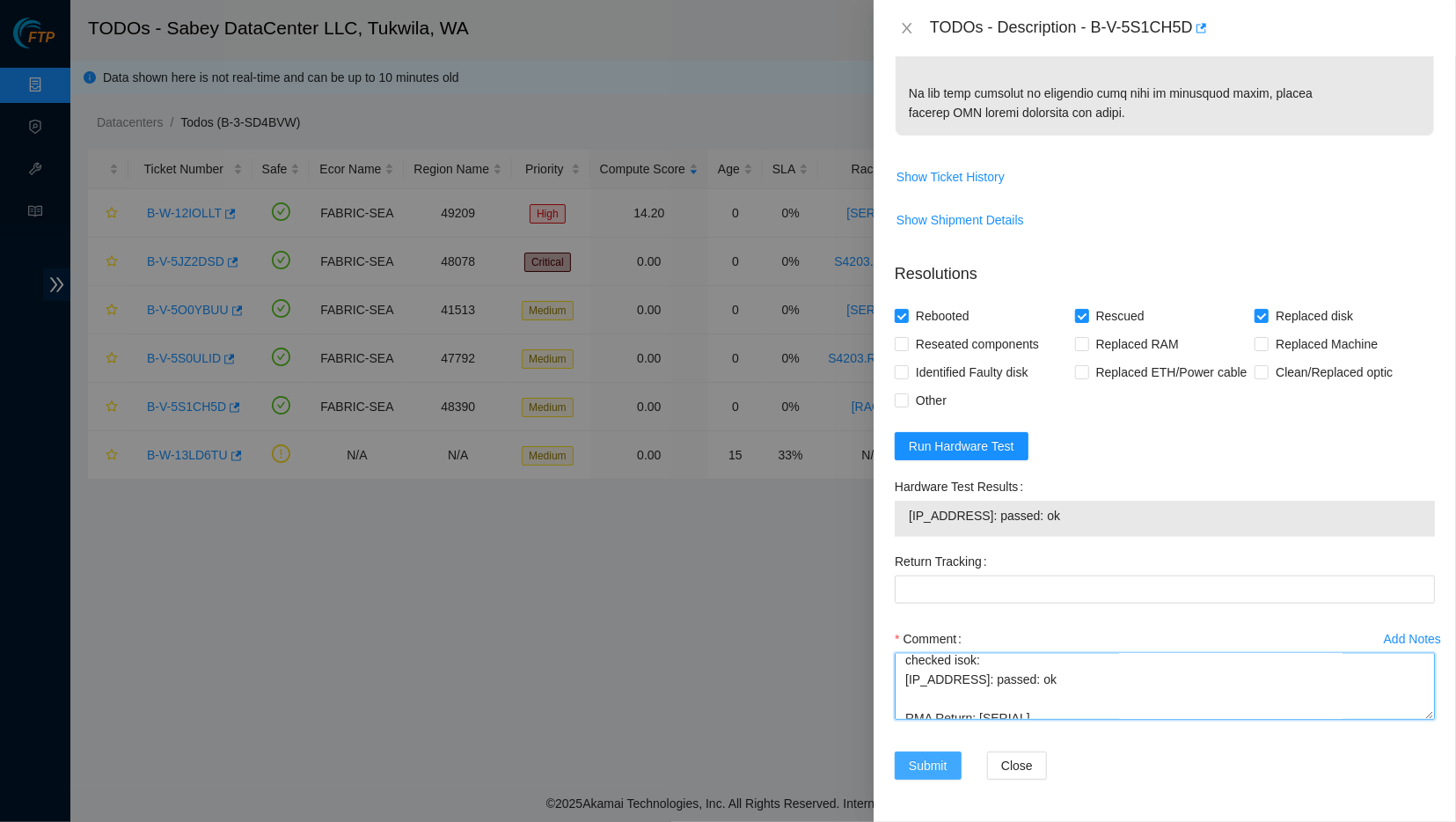 type on "Contacted NOCC to determine if safe to work
received the okay from NOCC to work
shutdown the machine
removed old drive: WJG126CL
installed new drive: WCC137DF40LK
plugged in rescue stick
started machine
installed rescue image
configured IP Address, NetMask, Gateway
rebooted
checked isok:
23.221.51.207: passed: ok
RMA Return: B-V-5S1QTU5
Return tracking number: 463470038670" 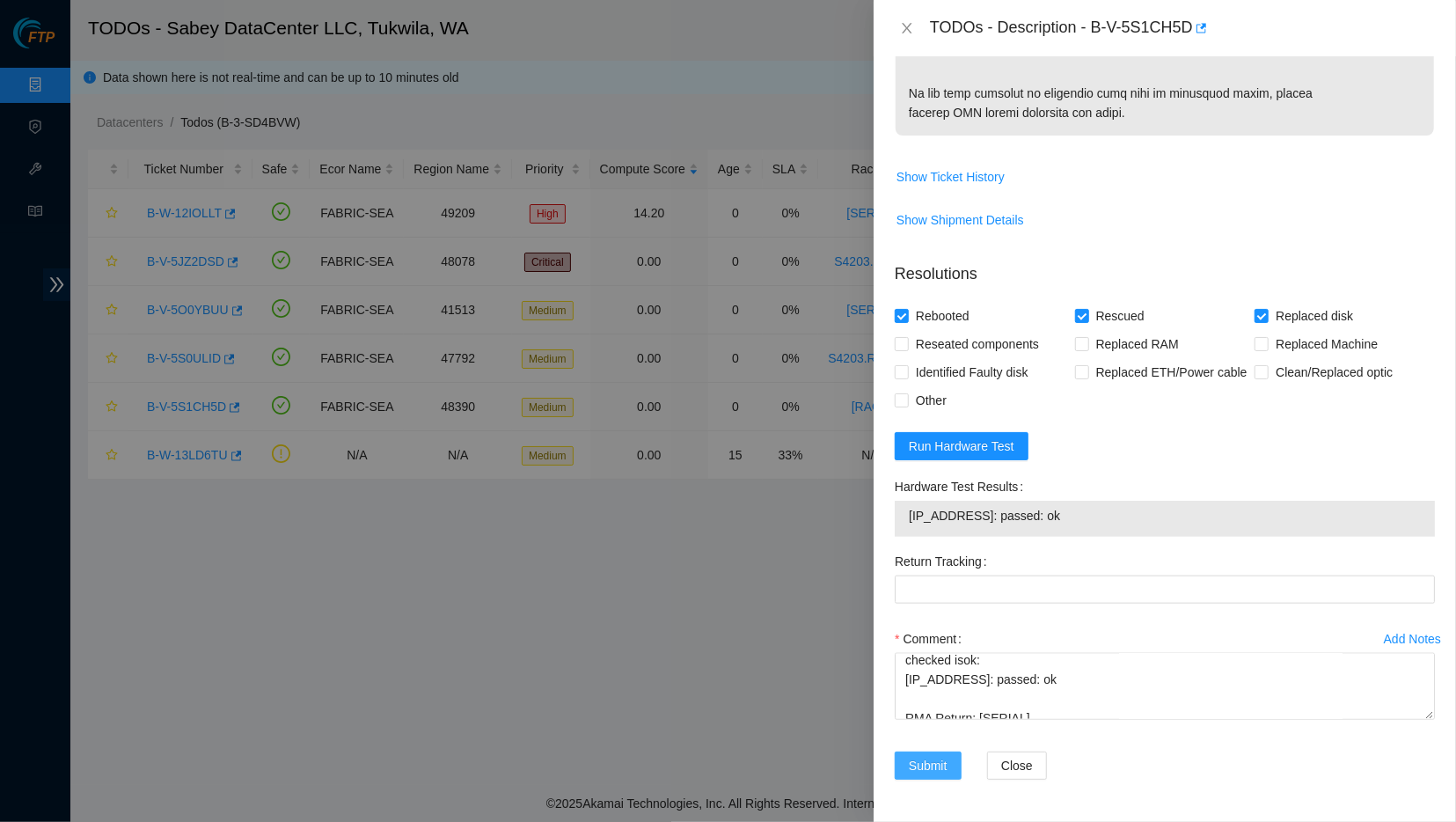 click on "Submit" at bounding box center (928, 766) 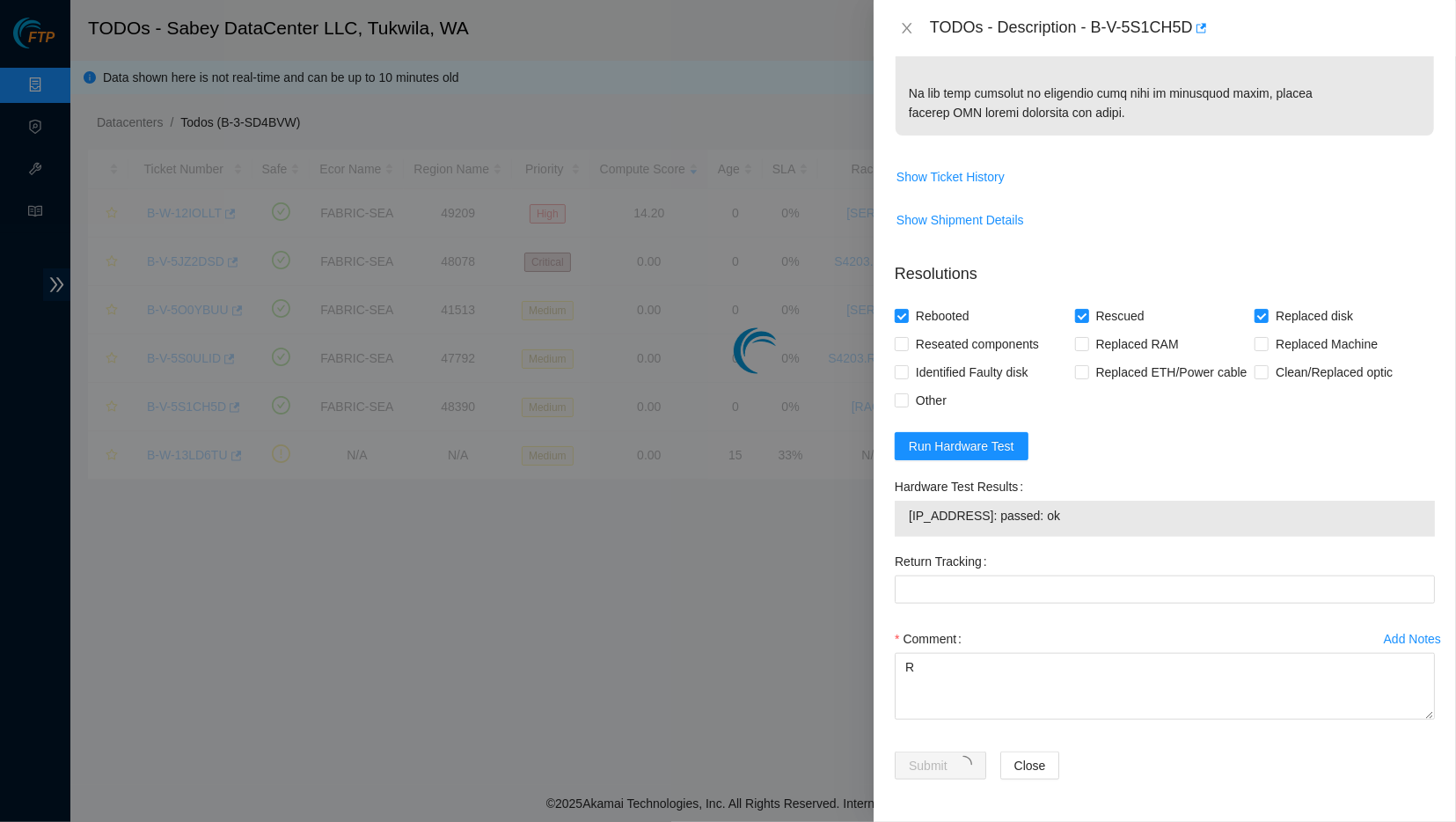 scroll, scrollTop: 0, scrollLeft: 0, axis: both 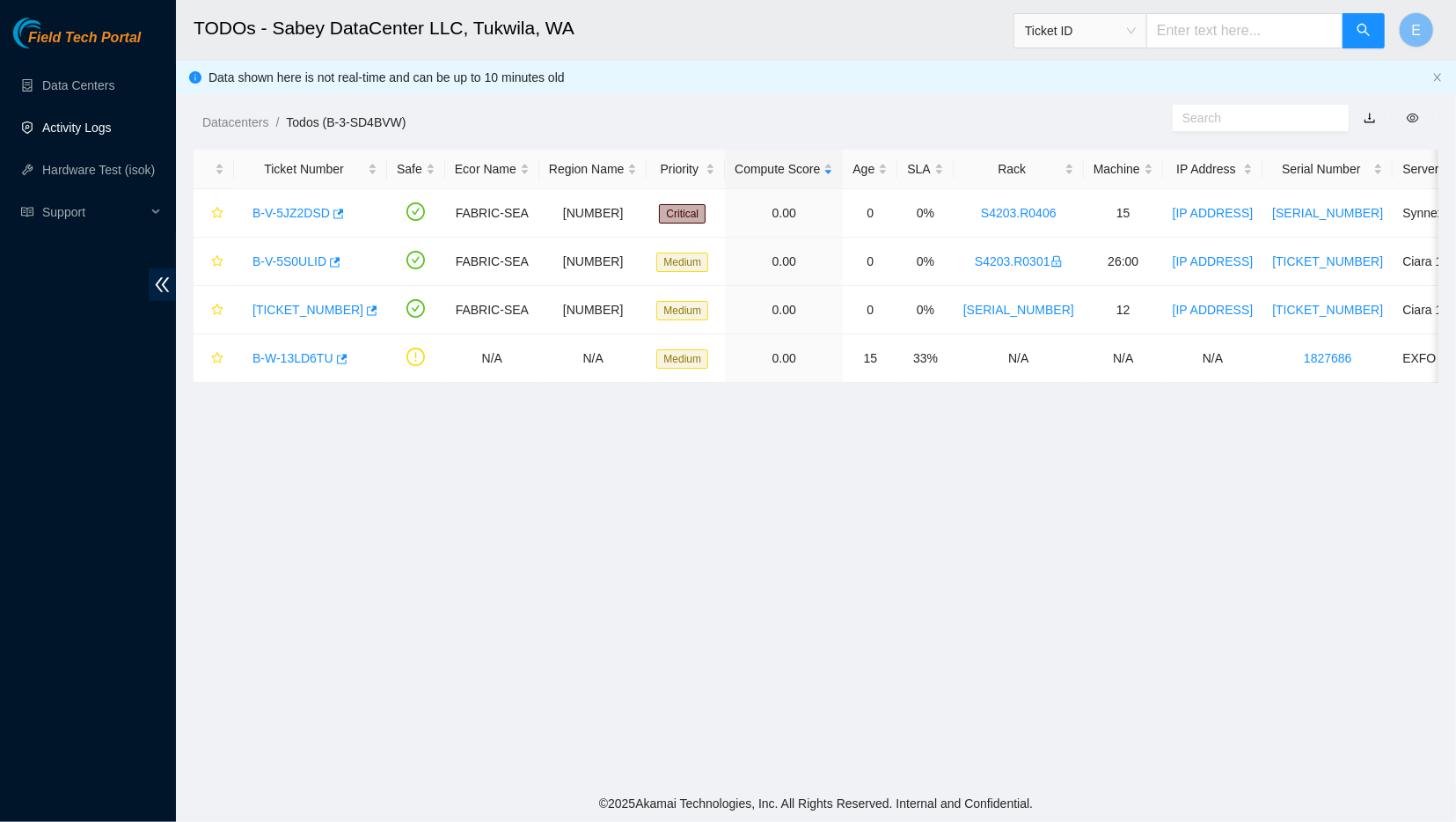 click on "Activity Logs" at bounding box center (77, 128) 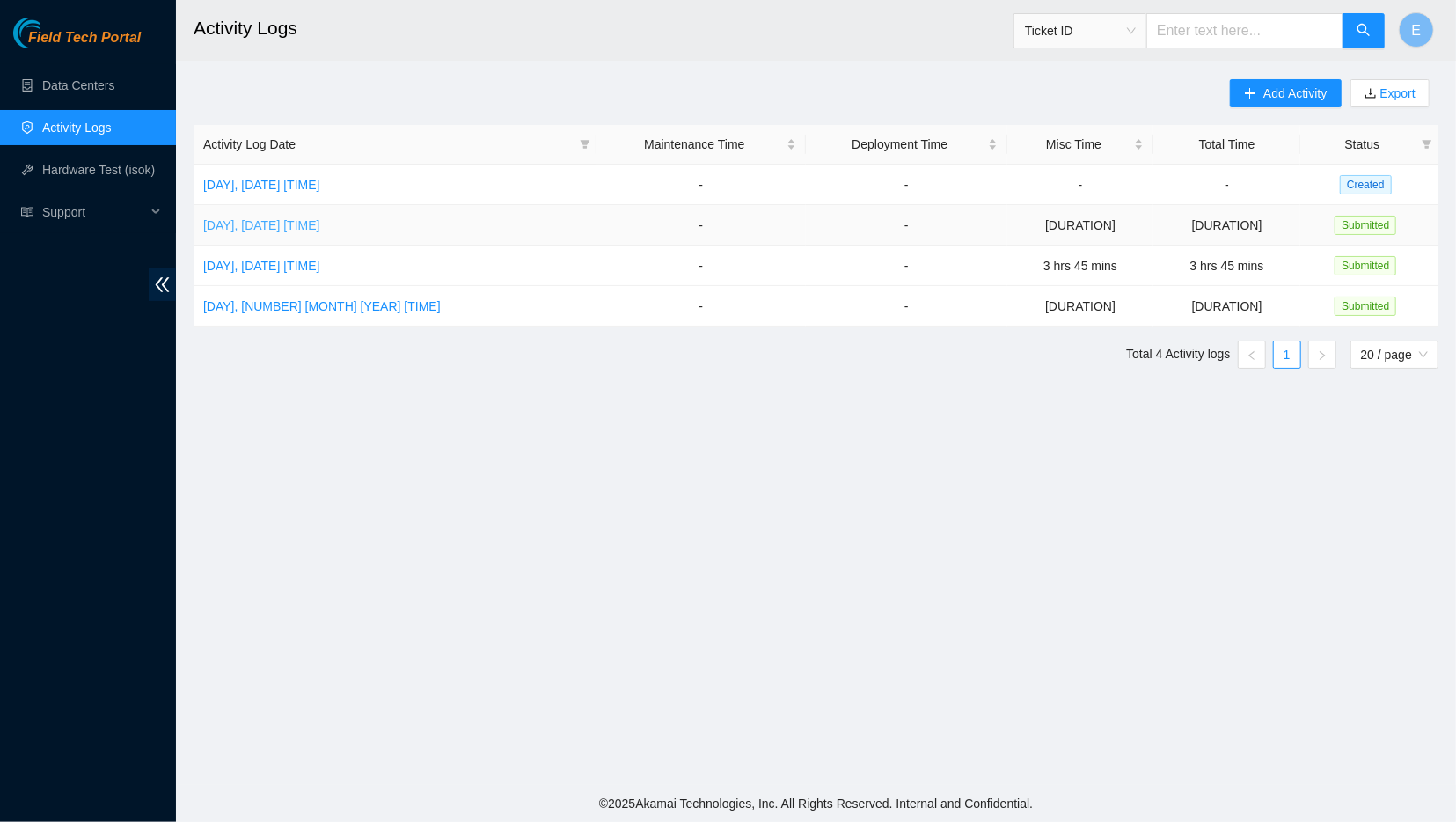 click on "Wed, 06 Aug 2025 17:56" at bounding box center (261, 225) 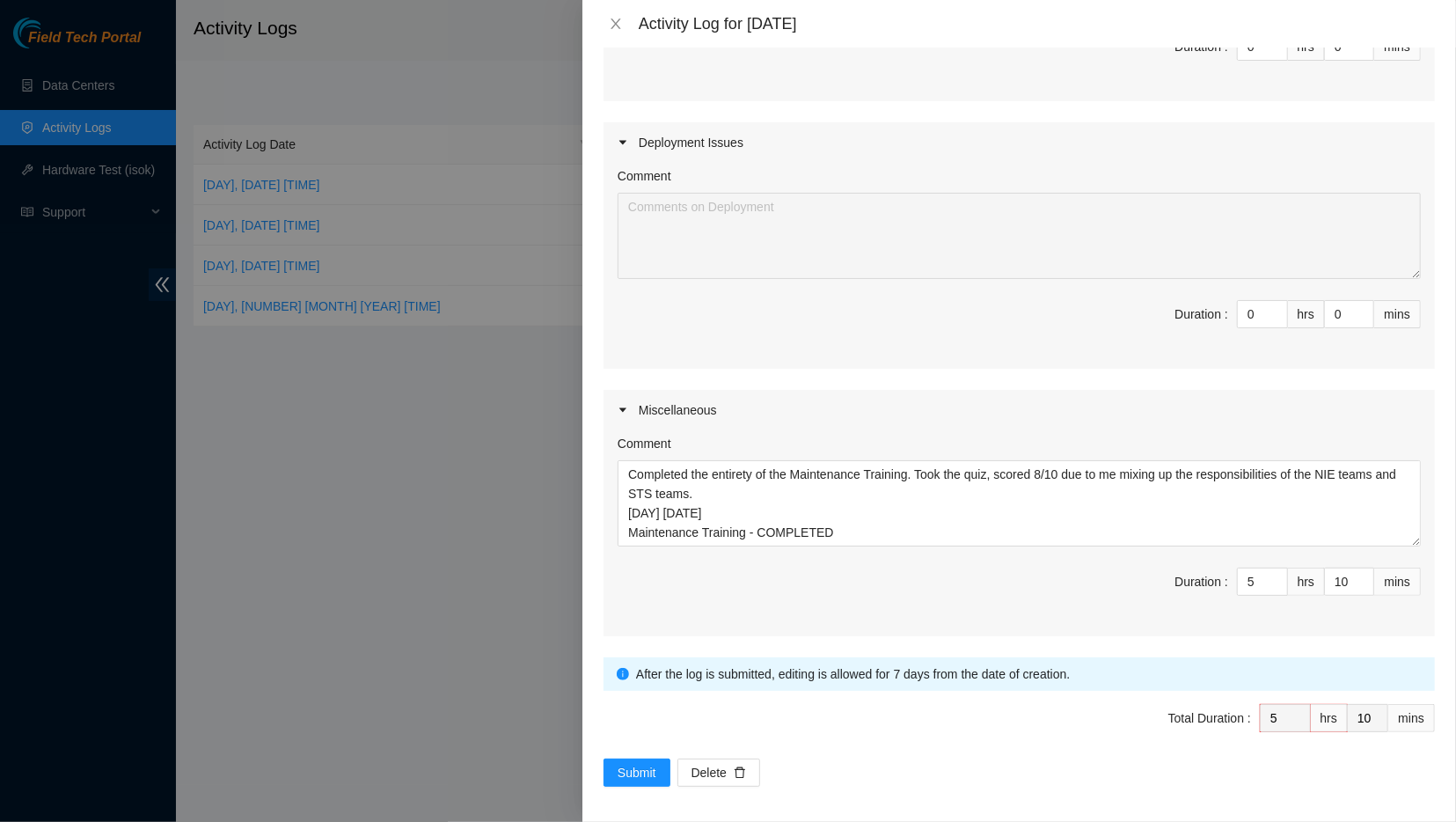 scroll, scrollTop: 355, scrollLeft: 0, axis: vertical 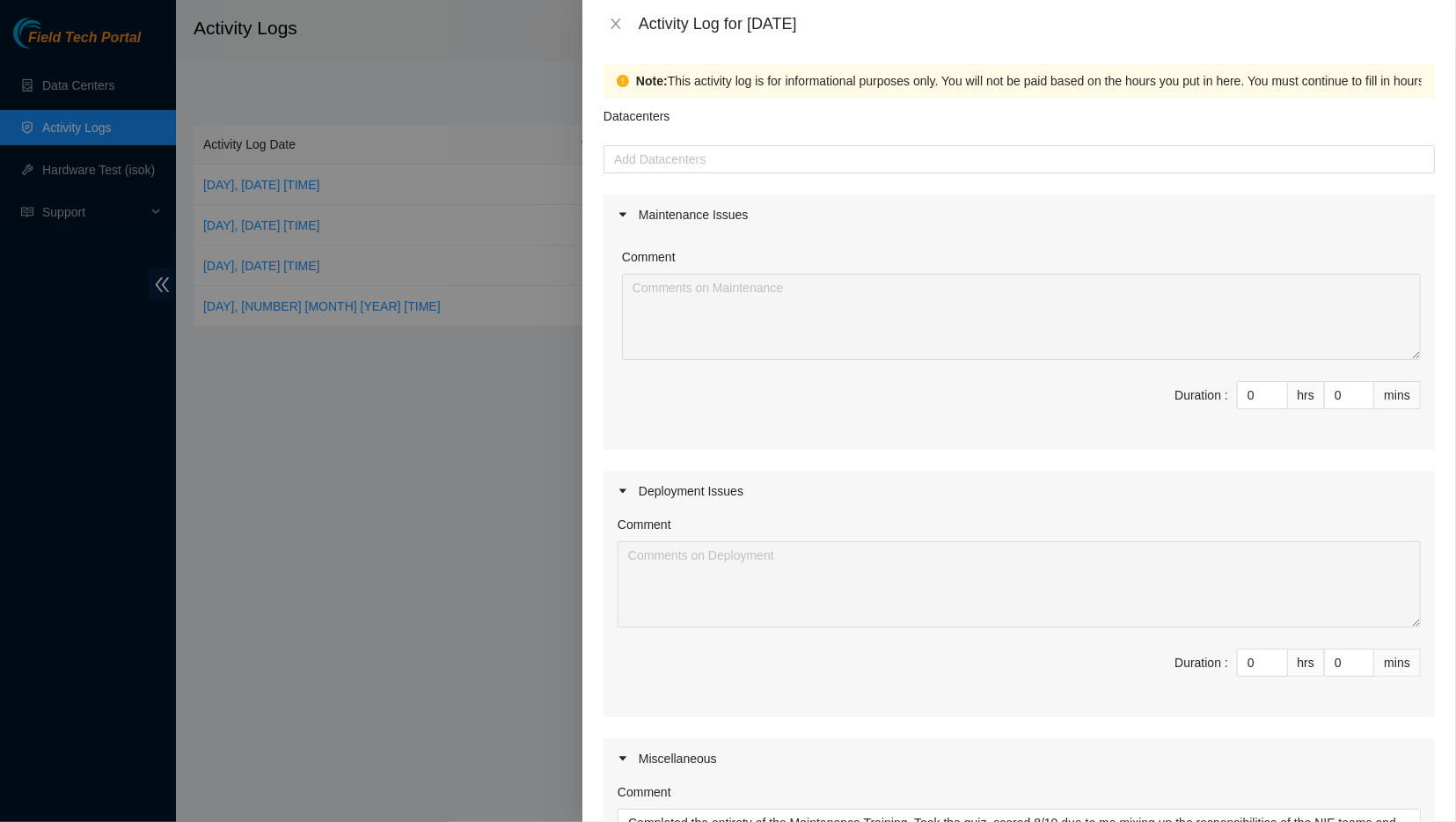 click at bounding box center [728, 411] 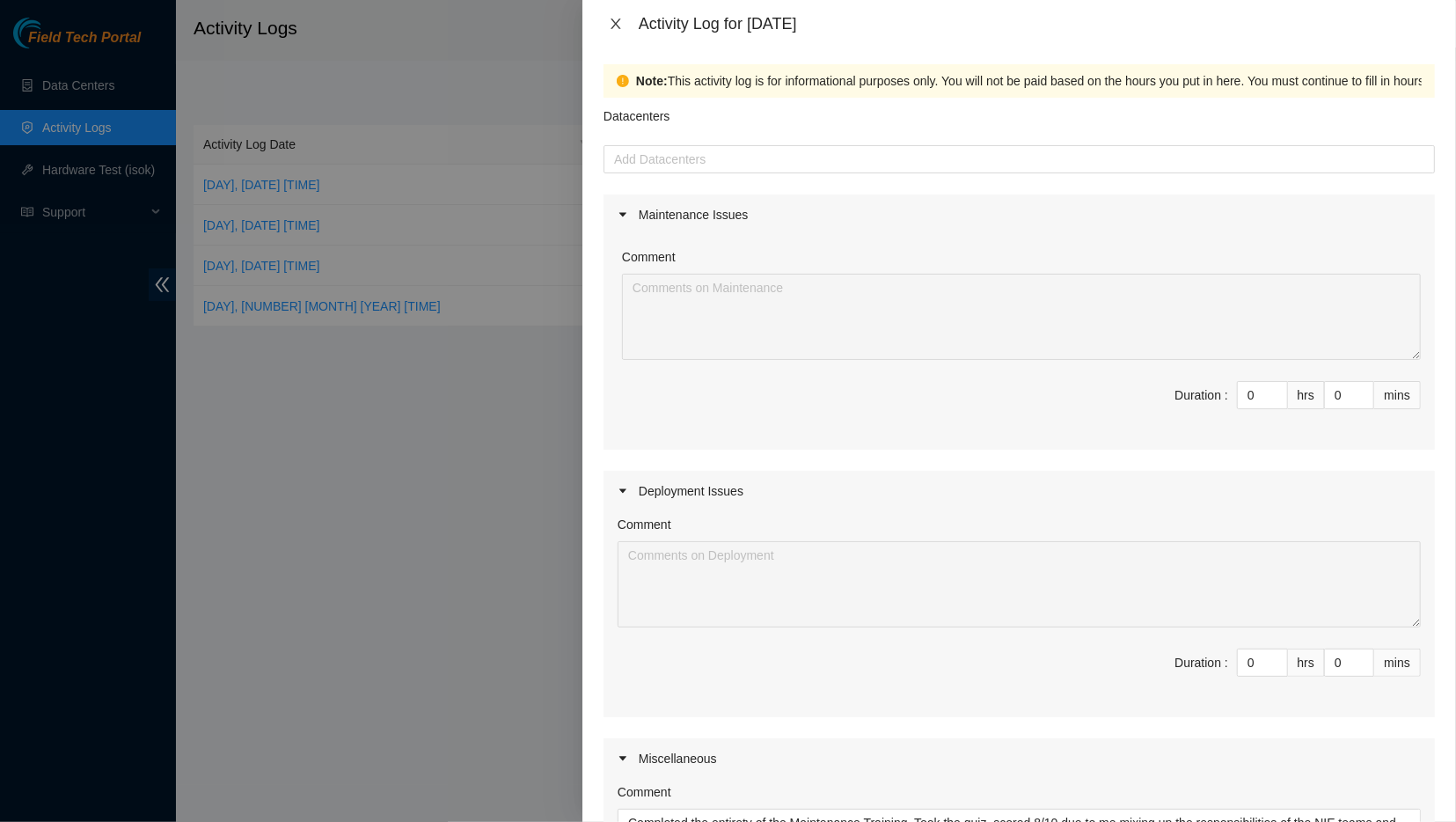 click 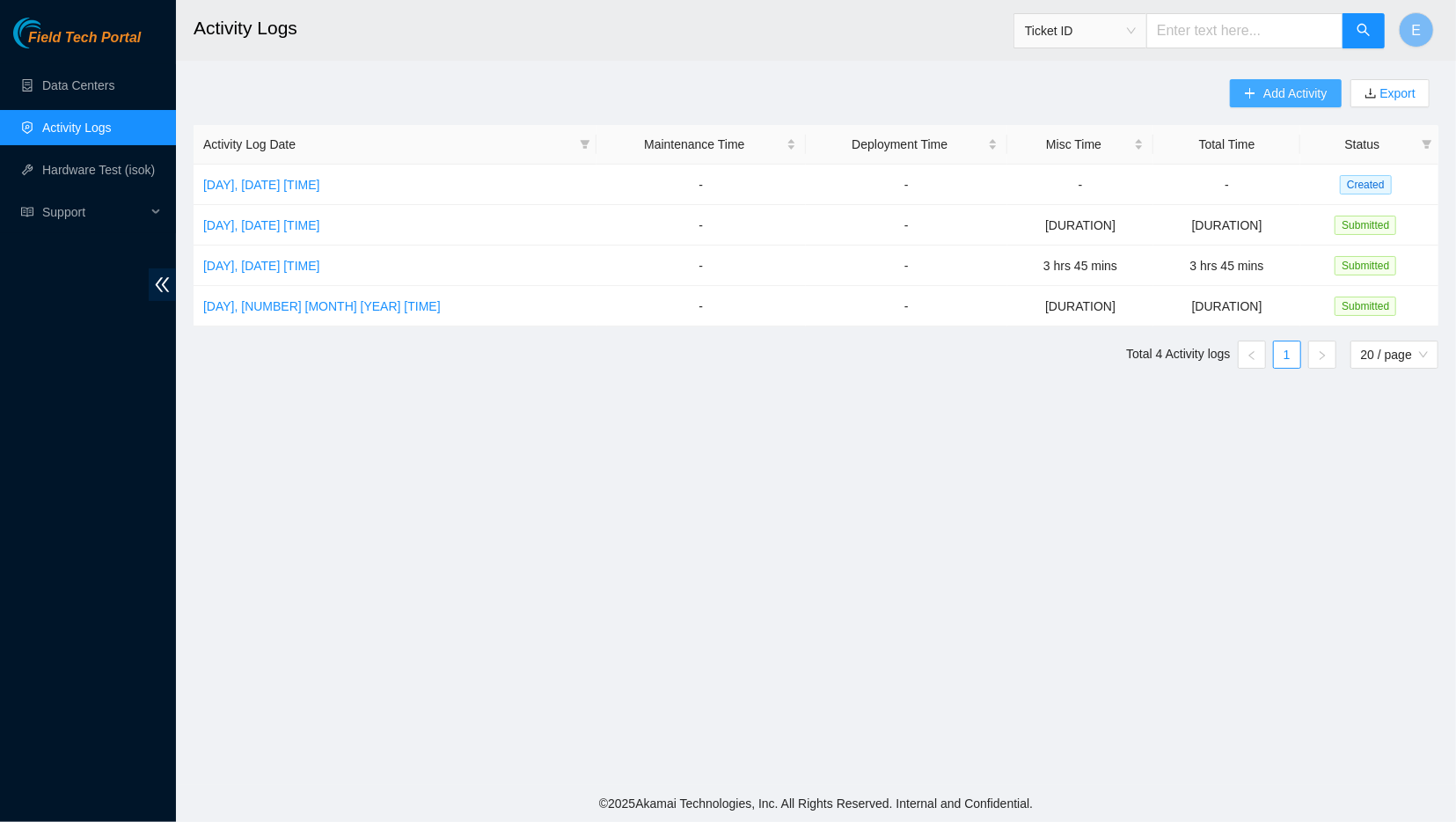 click on "Add Activity" at bounding box center (1295, 93) 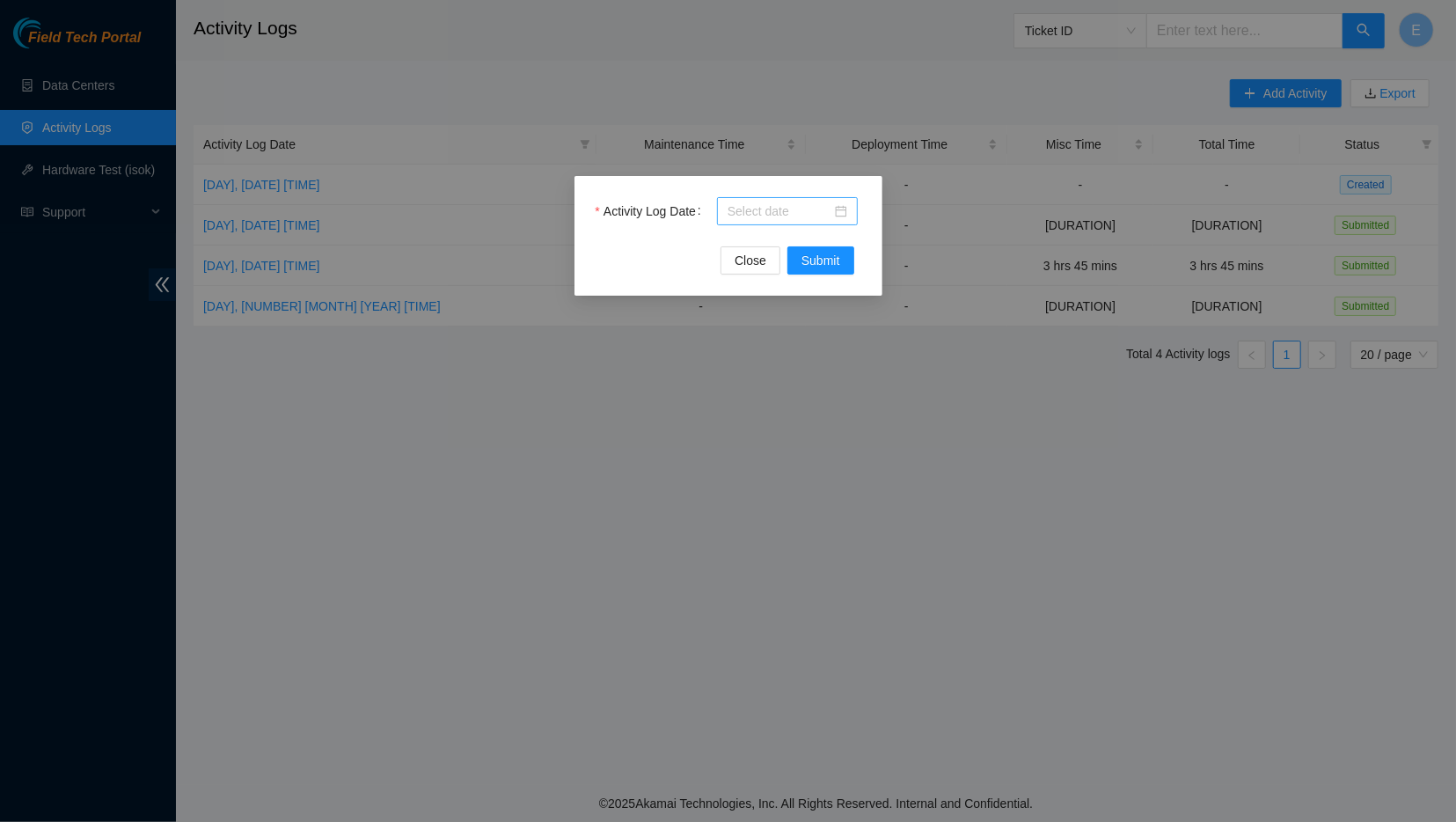 click at bounding box center (787, 211) 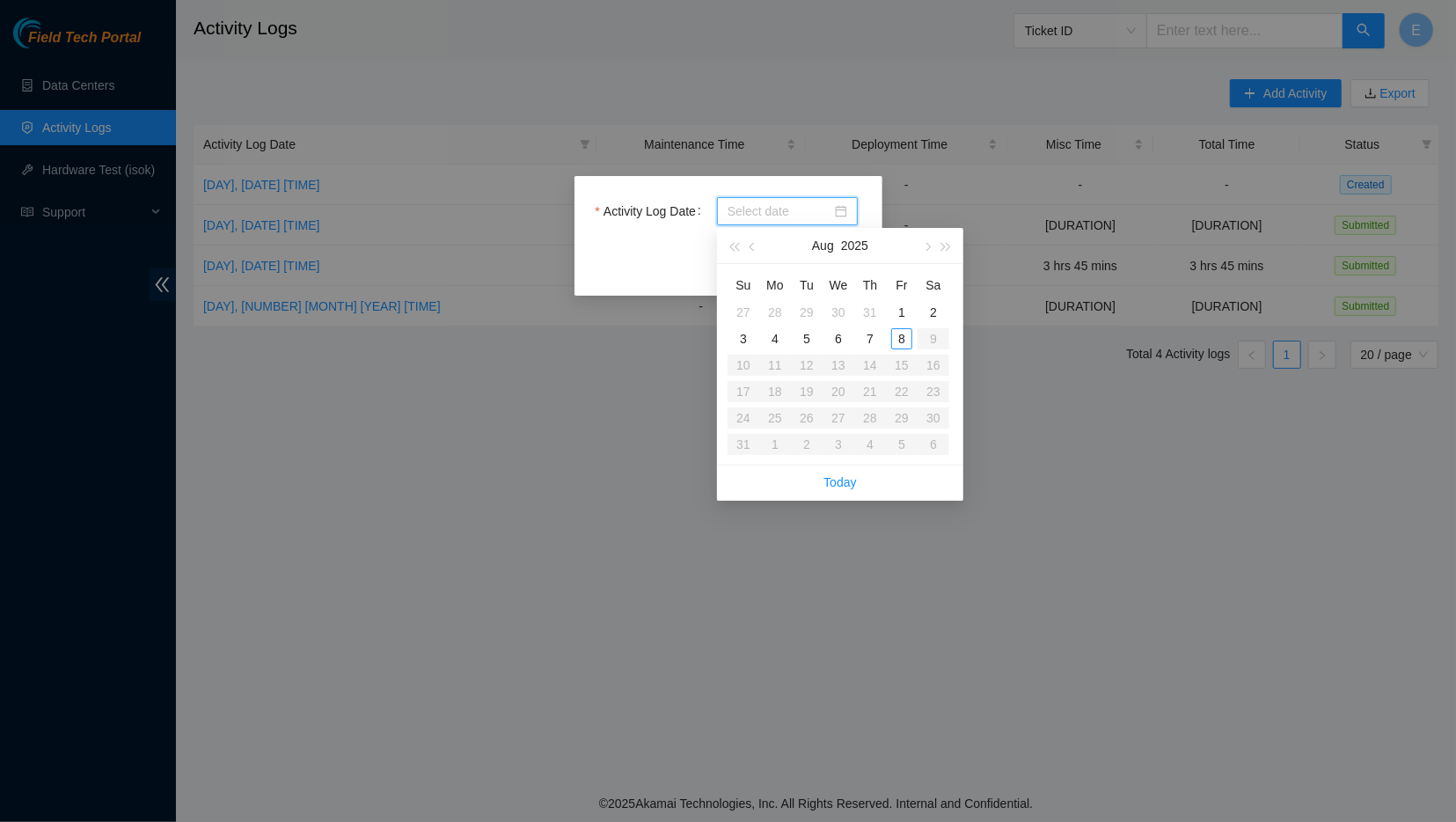 click on "Activity Log Date" at bounding box center (779, 211) 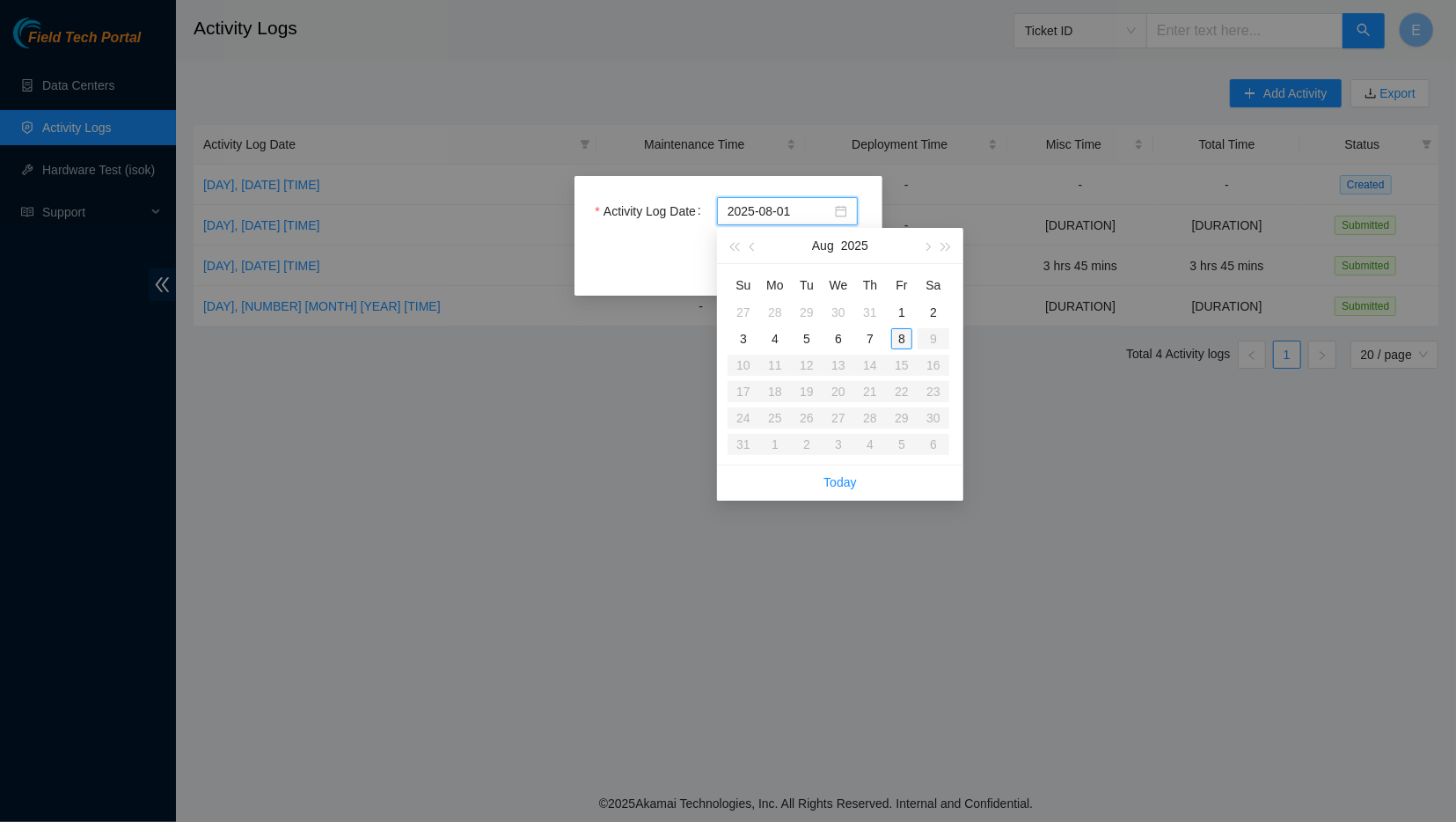type on "2025-08-02" 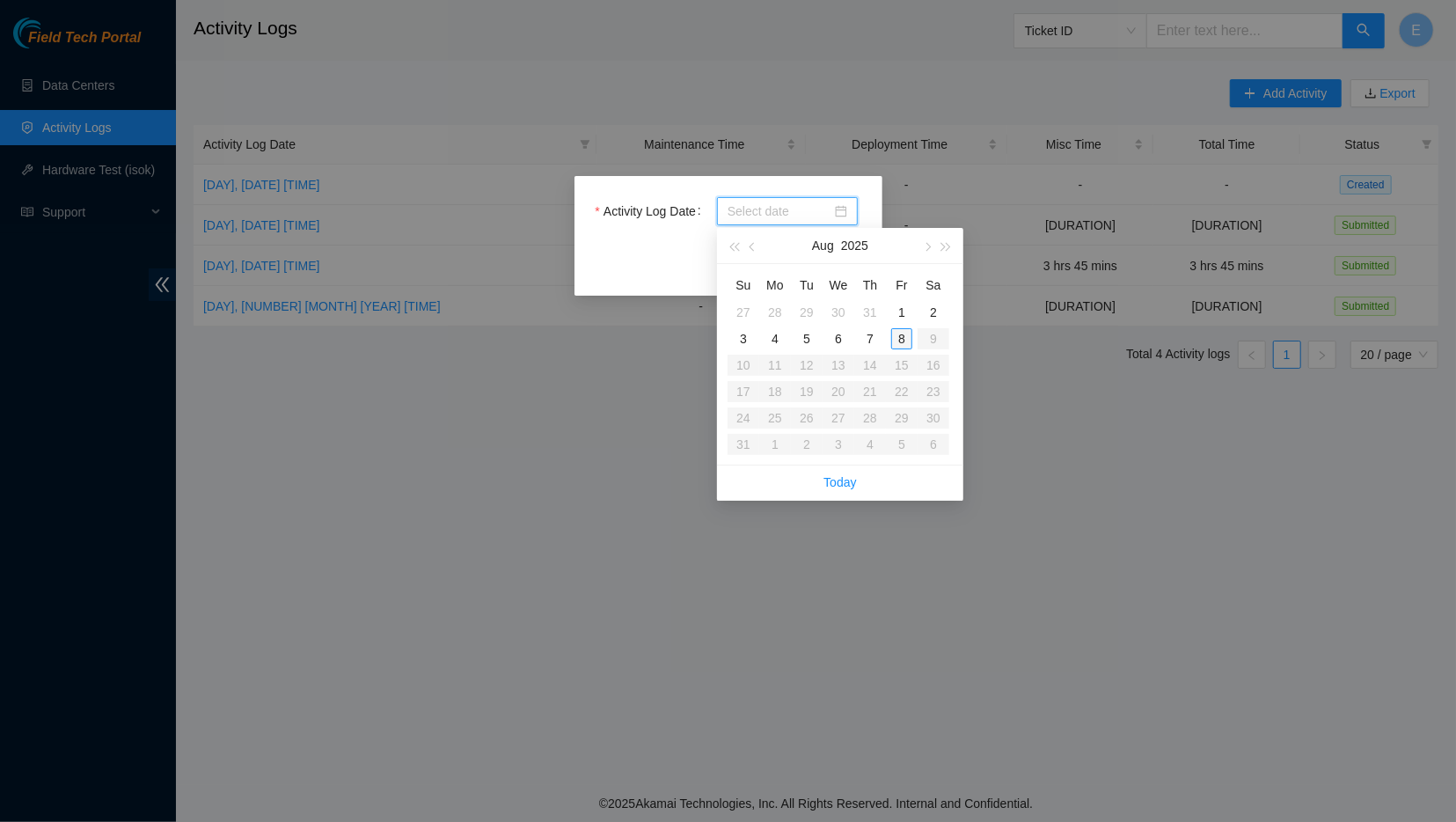 type on "2025-08-08" 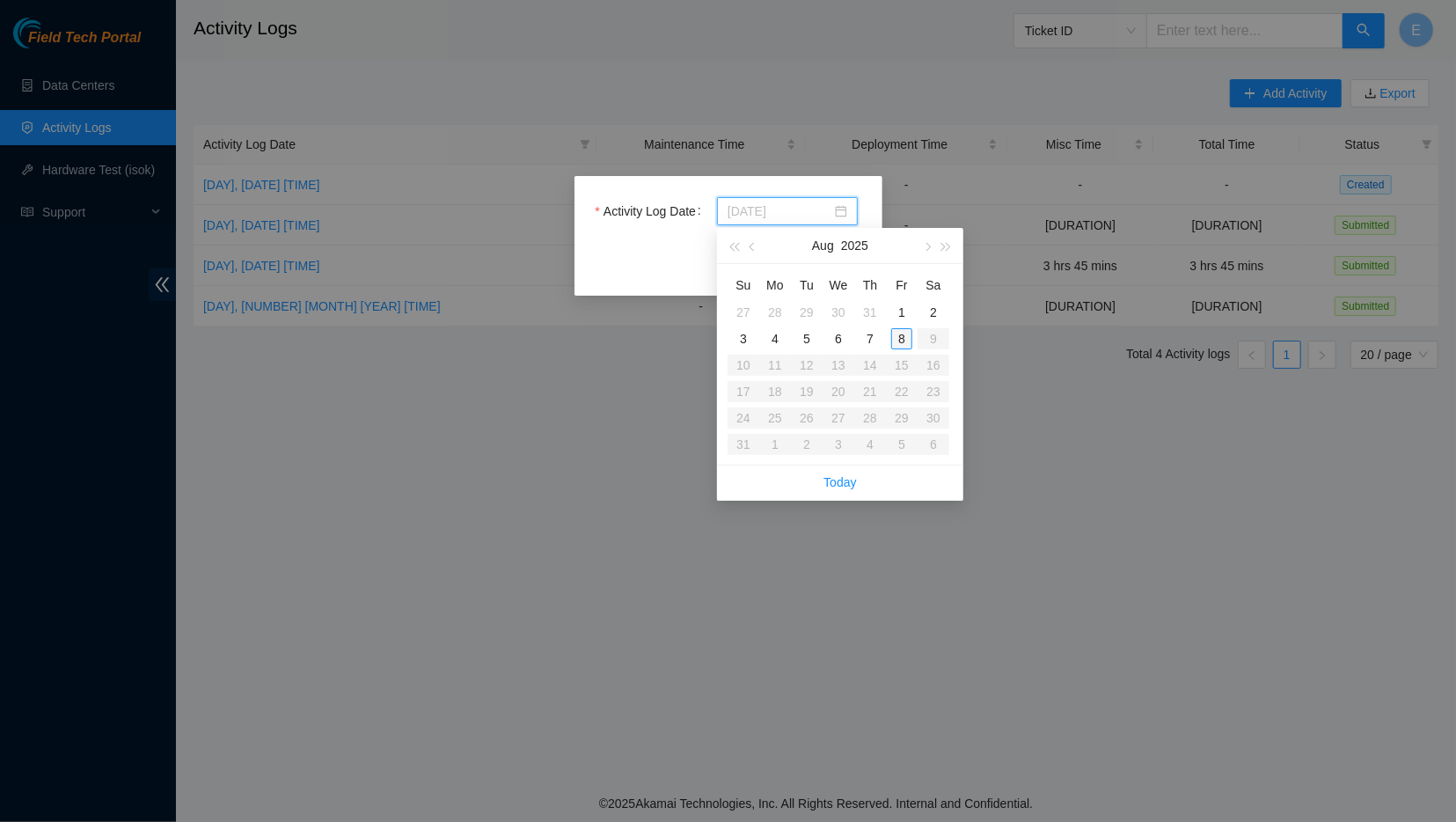 click on "8" at bounding box center (902, 339) 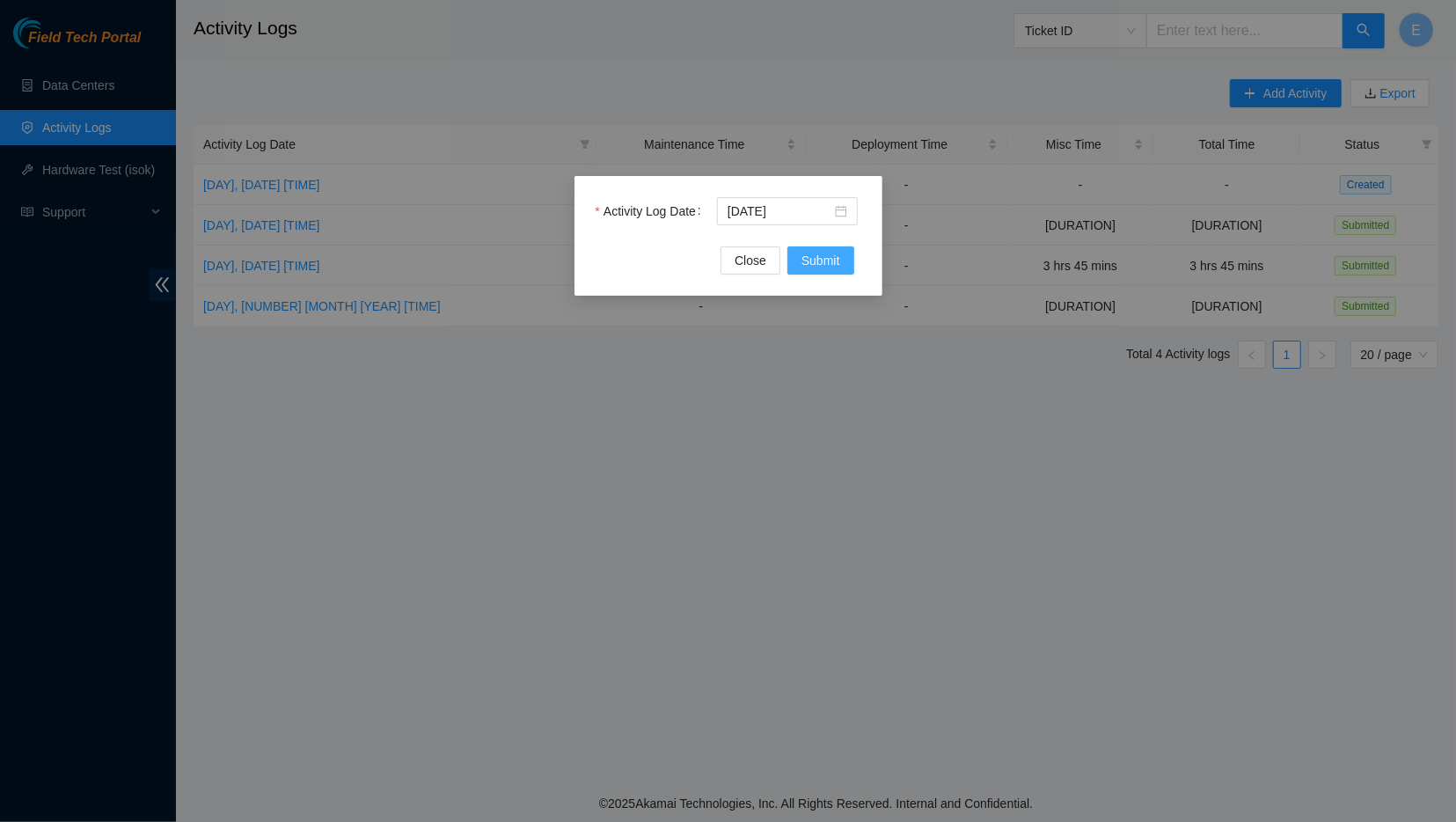 click on "Submit" at bounding box center [821, 261] 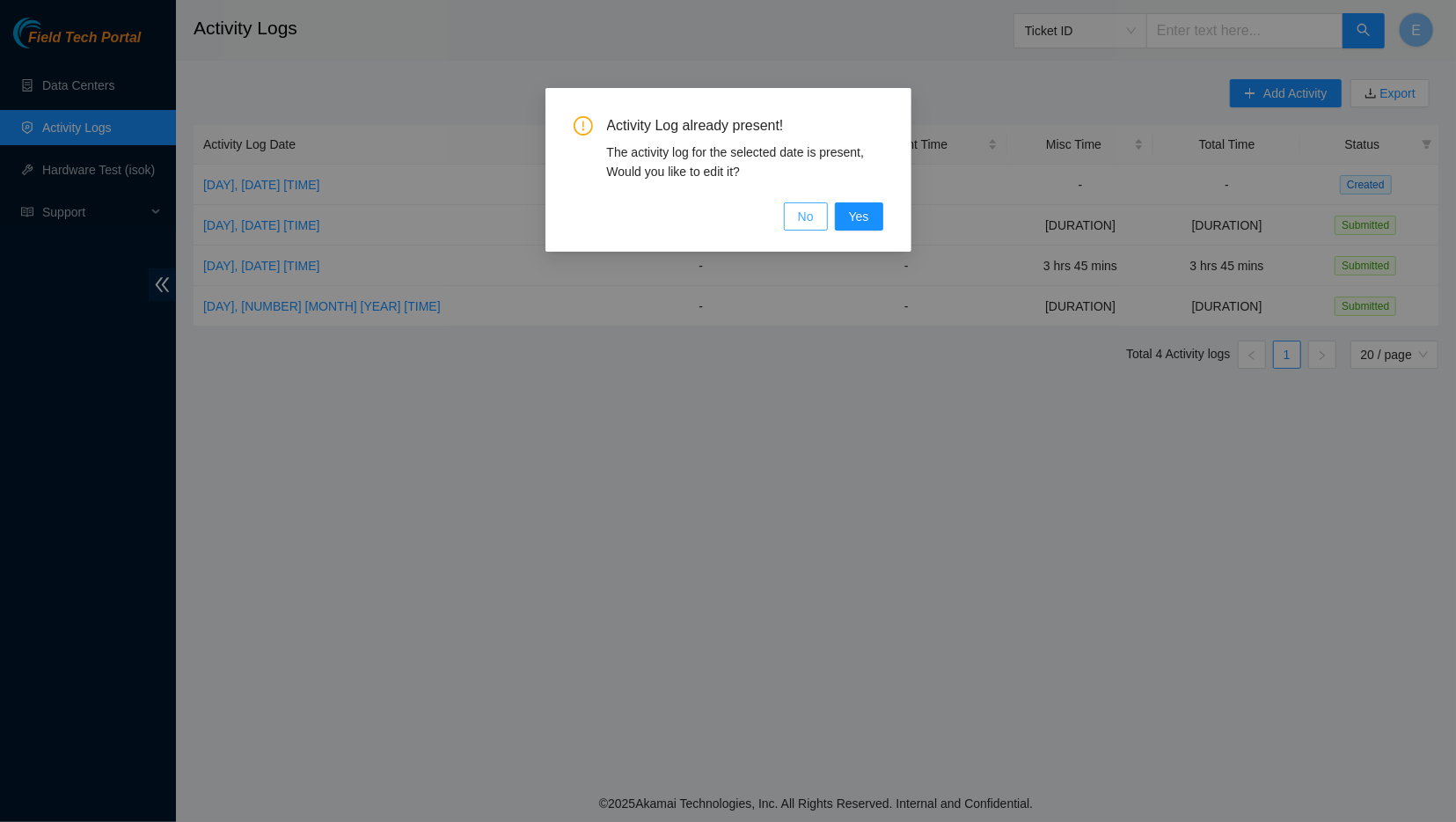 click on "No" at bounding box center (806, 217) 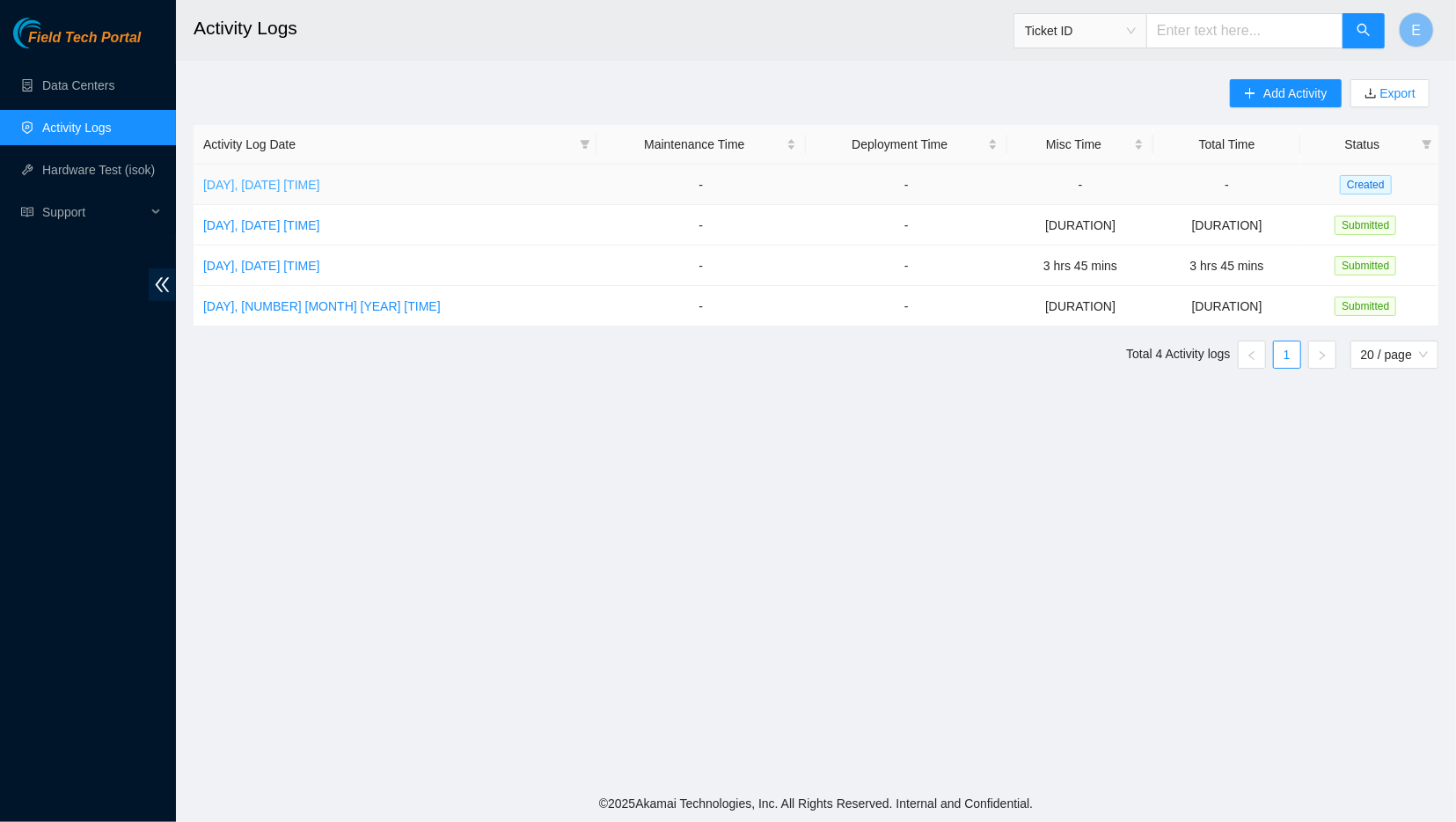 click on "Fri, 08 Aug 2025 09:13" at bounding box center (261, 185) 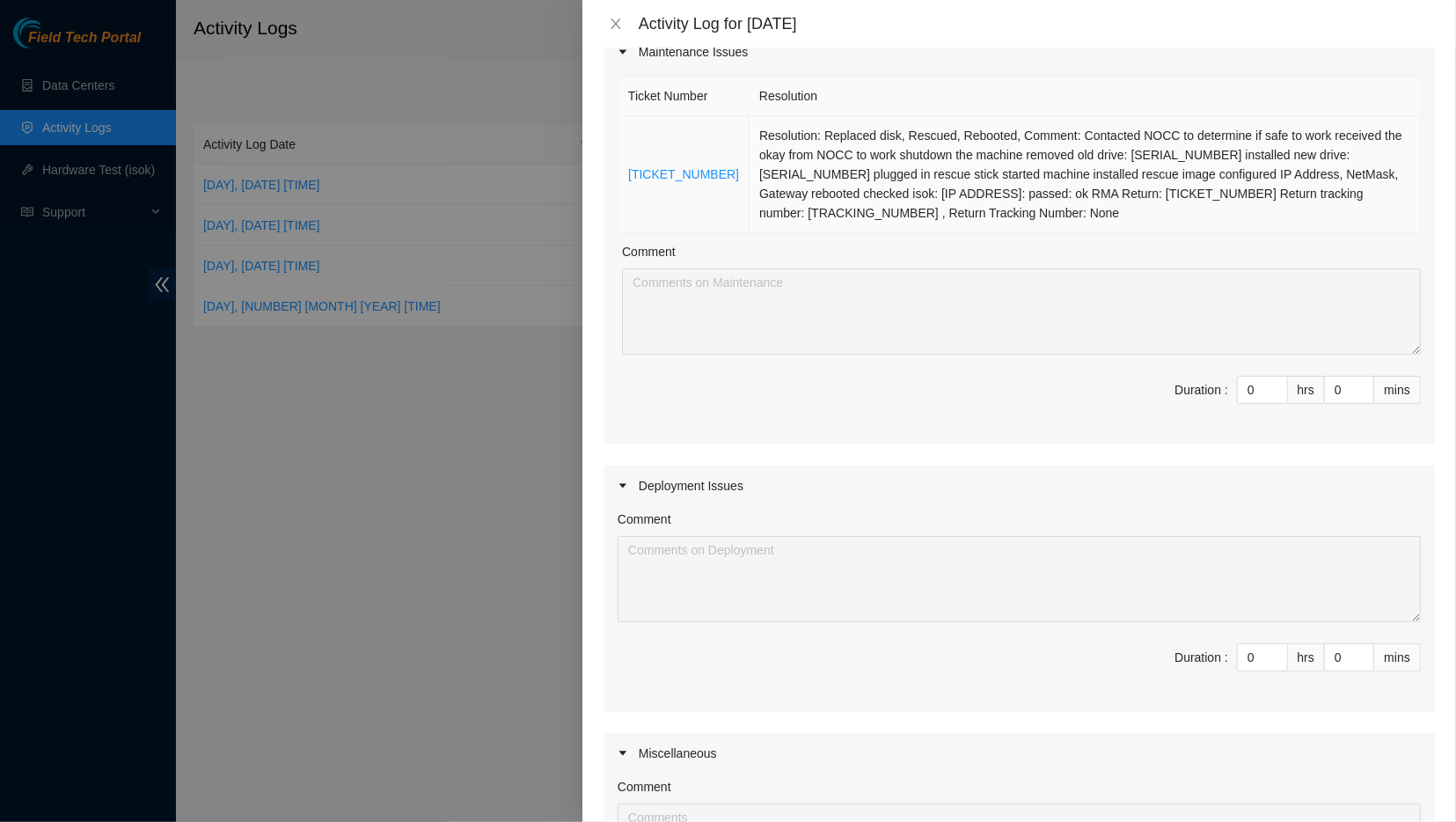 scroll, scrollTop: 169, scrollLeft: 0, axis: vertical 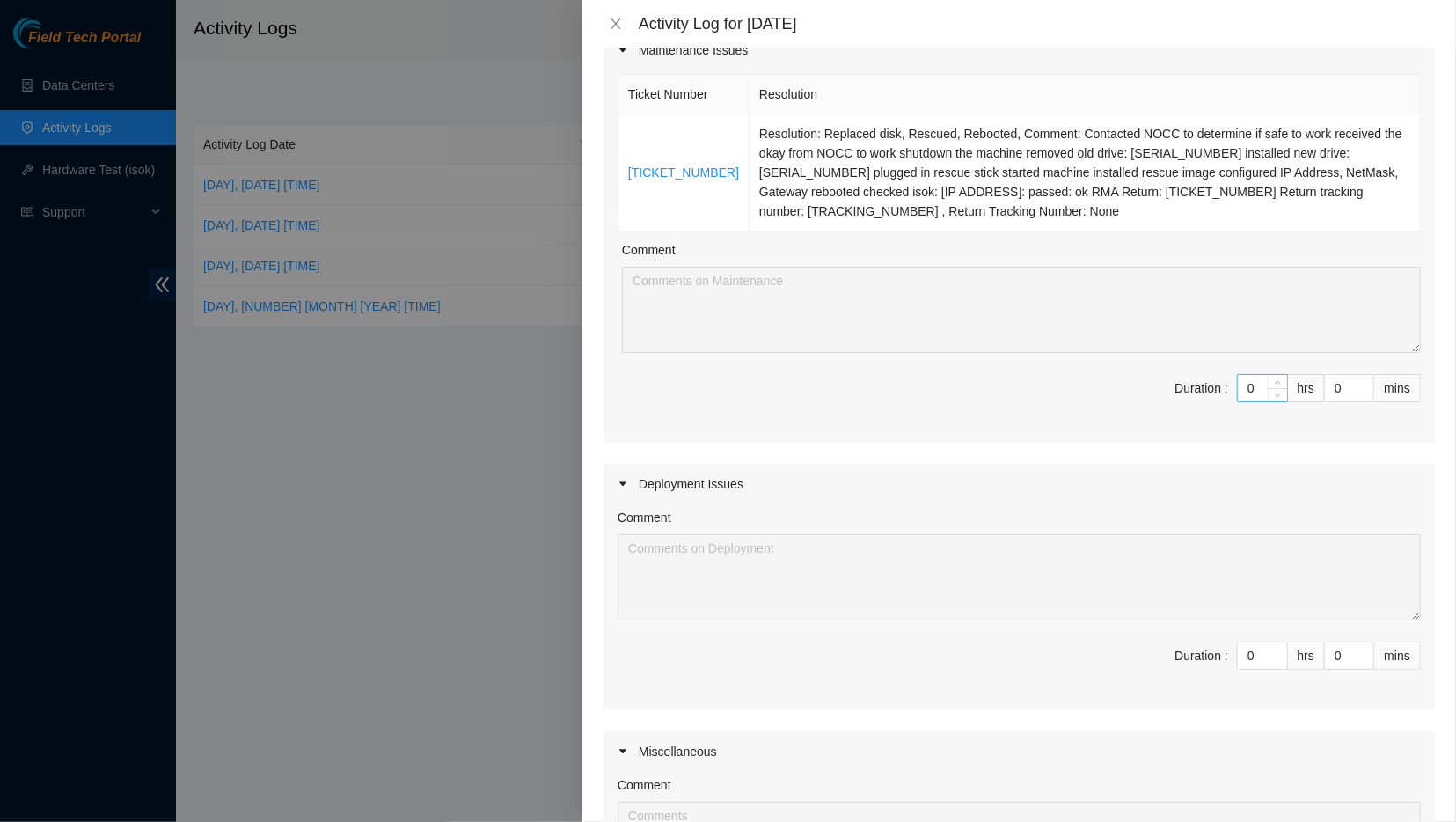 click on "0" at bounding box center (1262, 388) 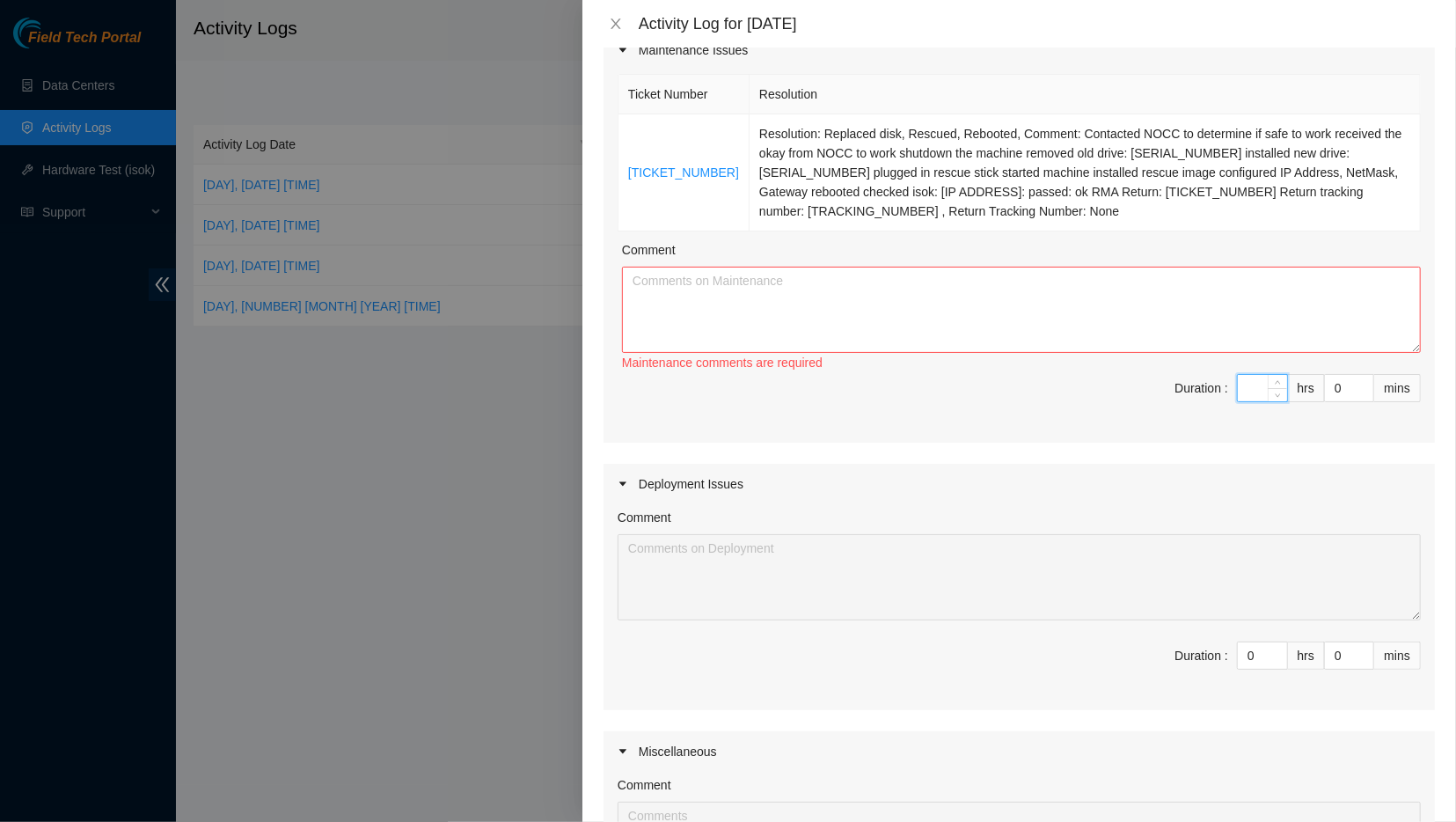 type on "1" 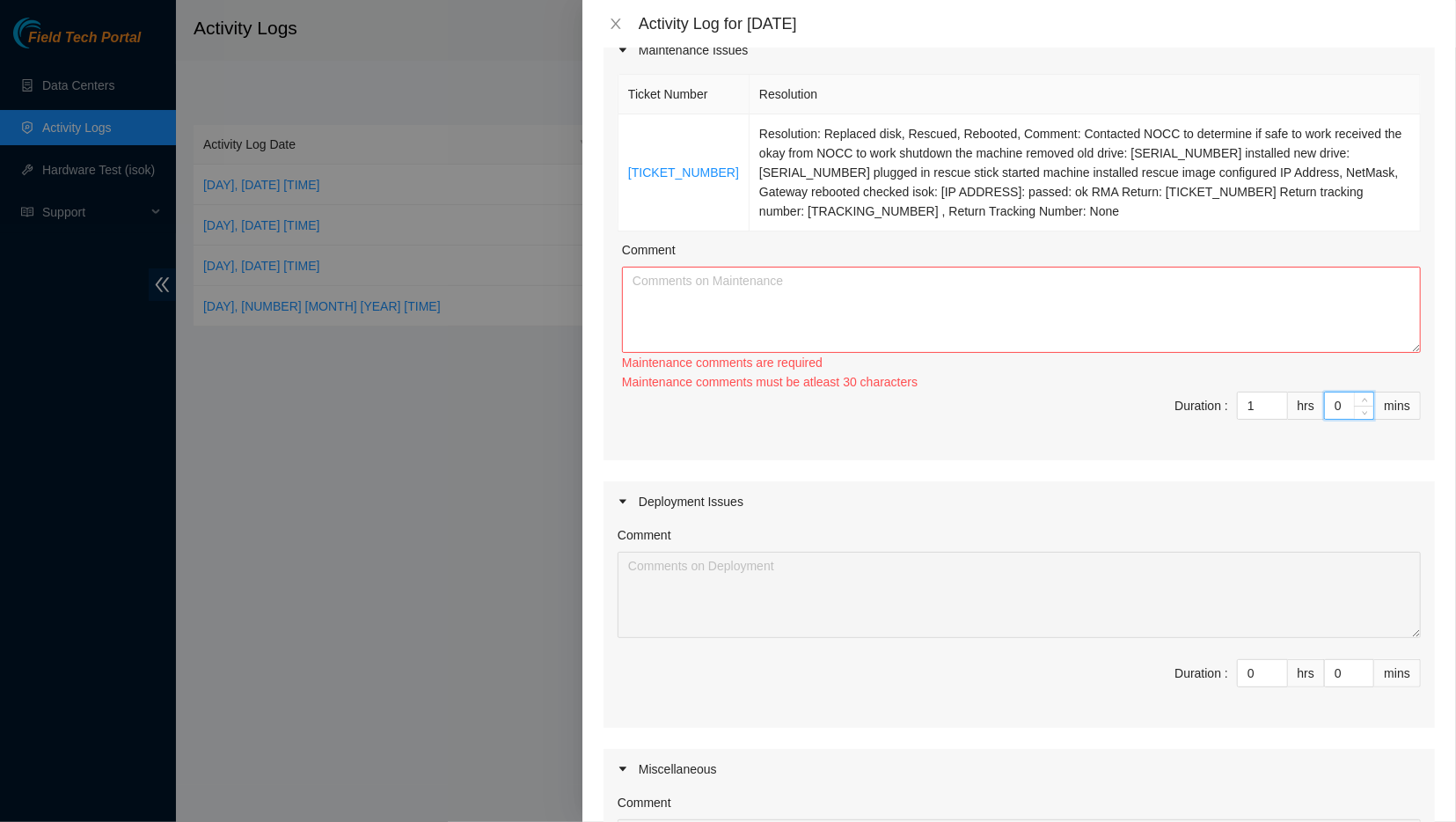 click on "0" at bounding box center [1349, 406] 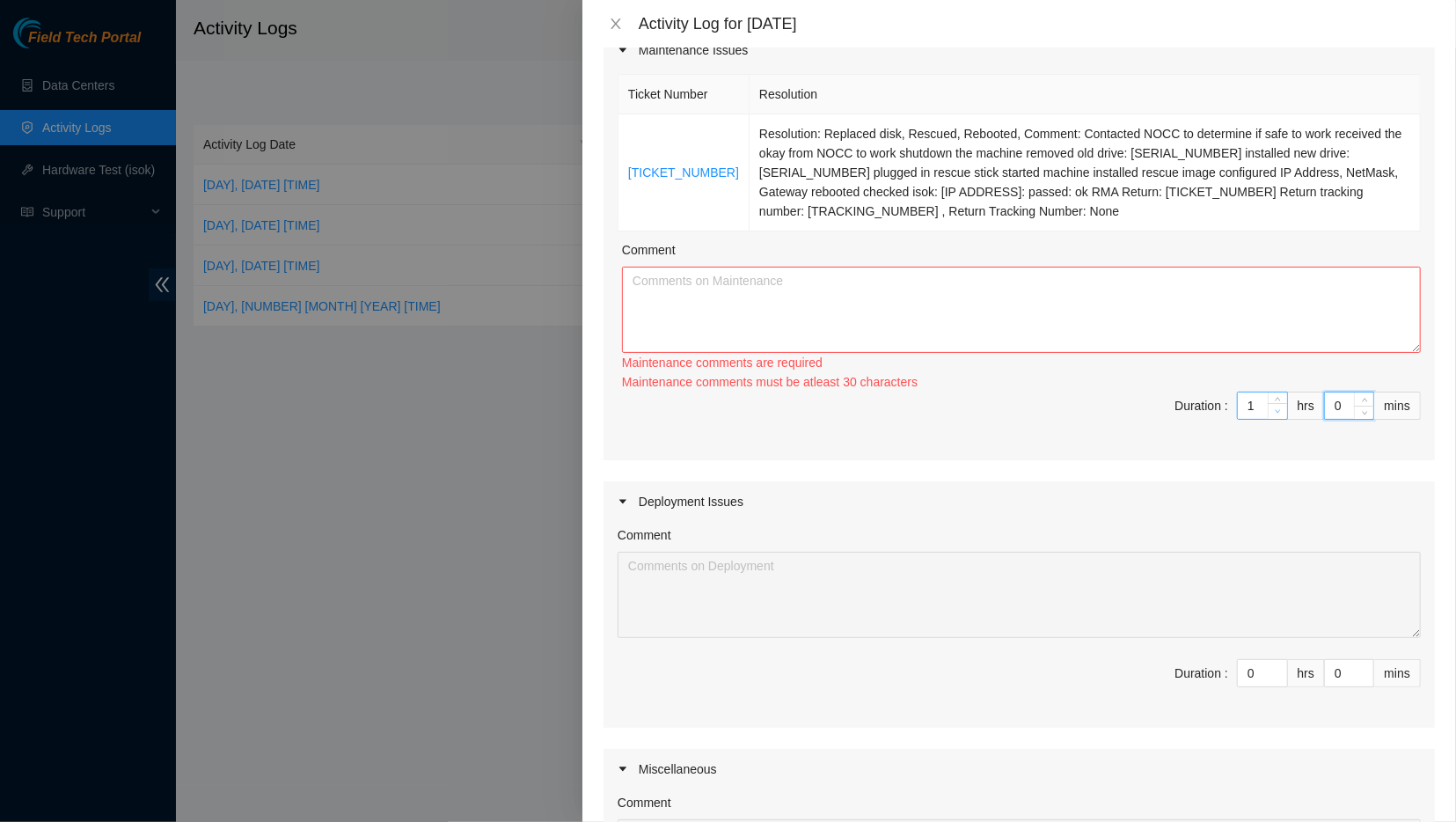 type on "0" 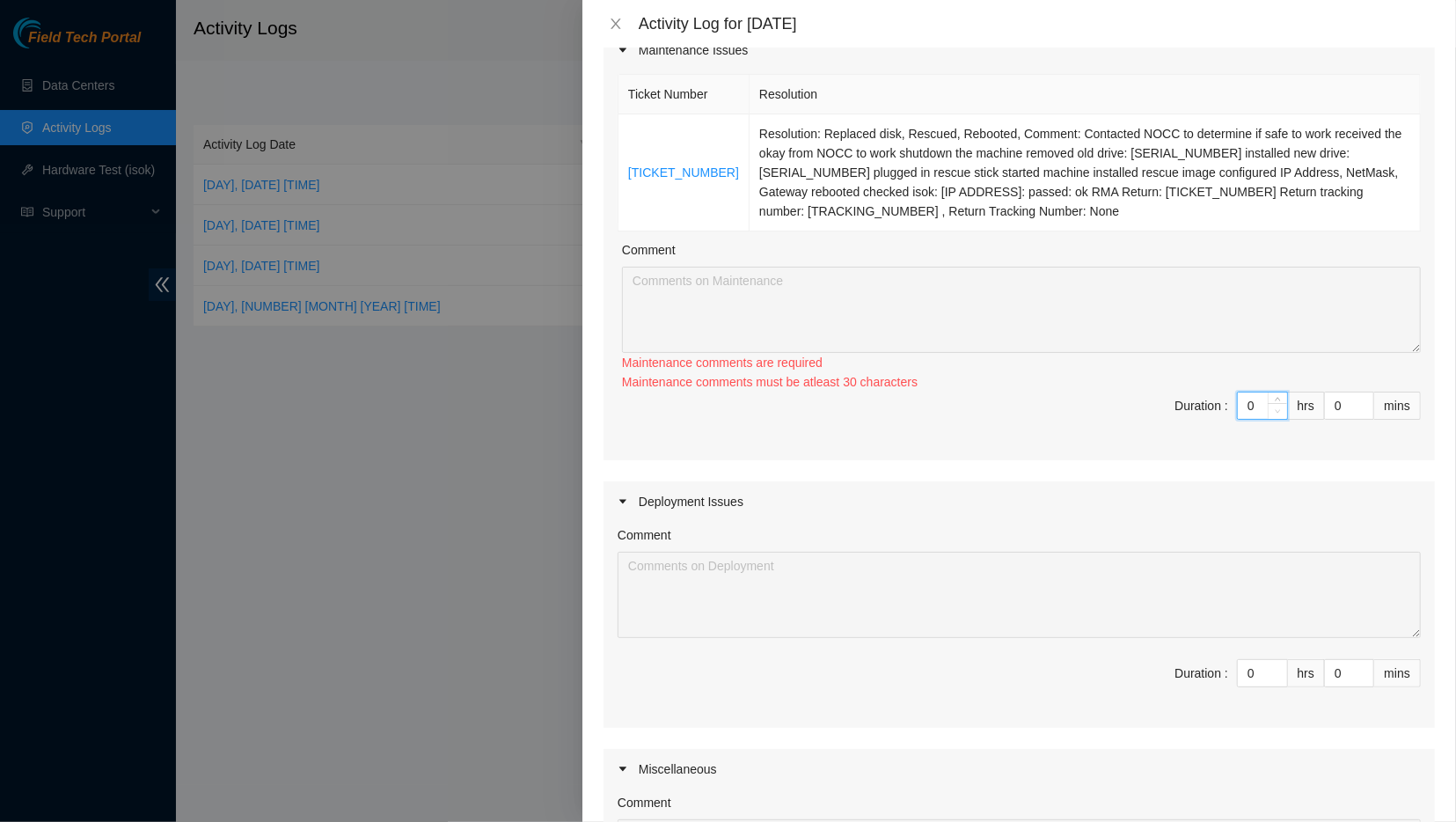 click at bounding box center (1277, 411) 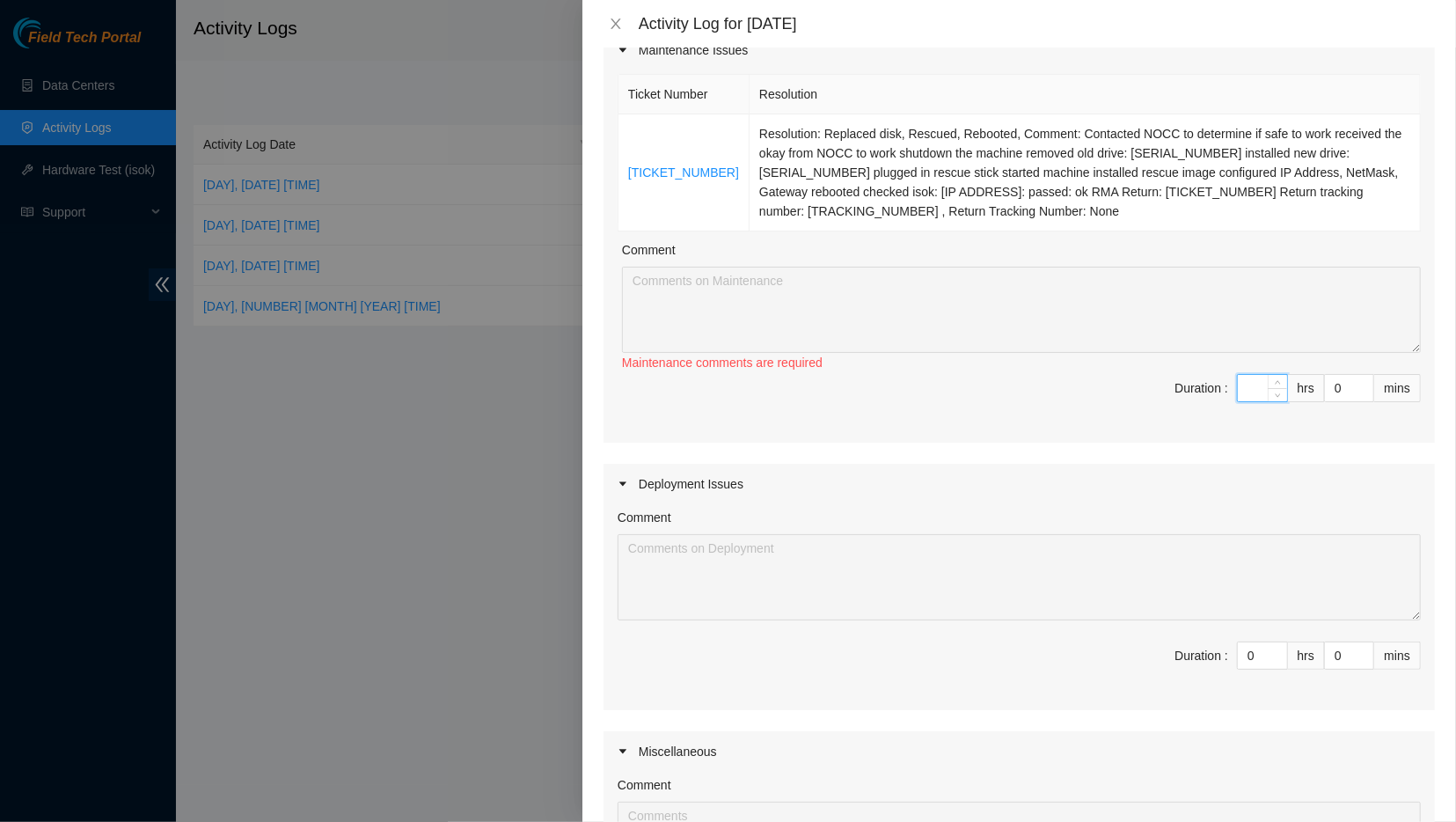 type 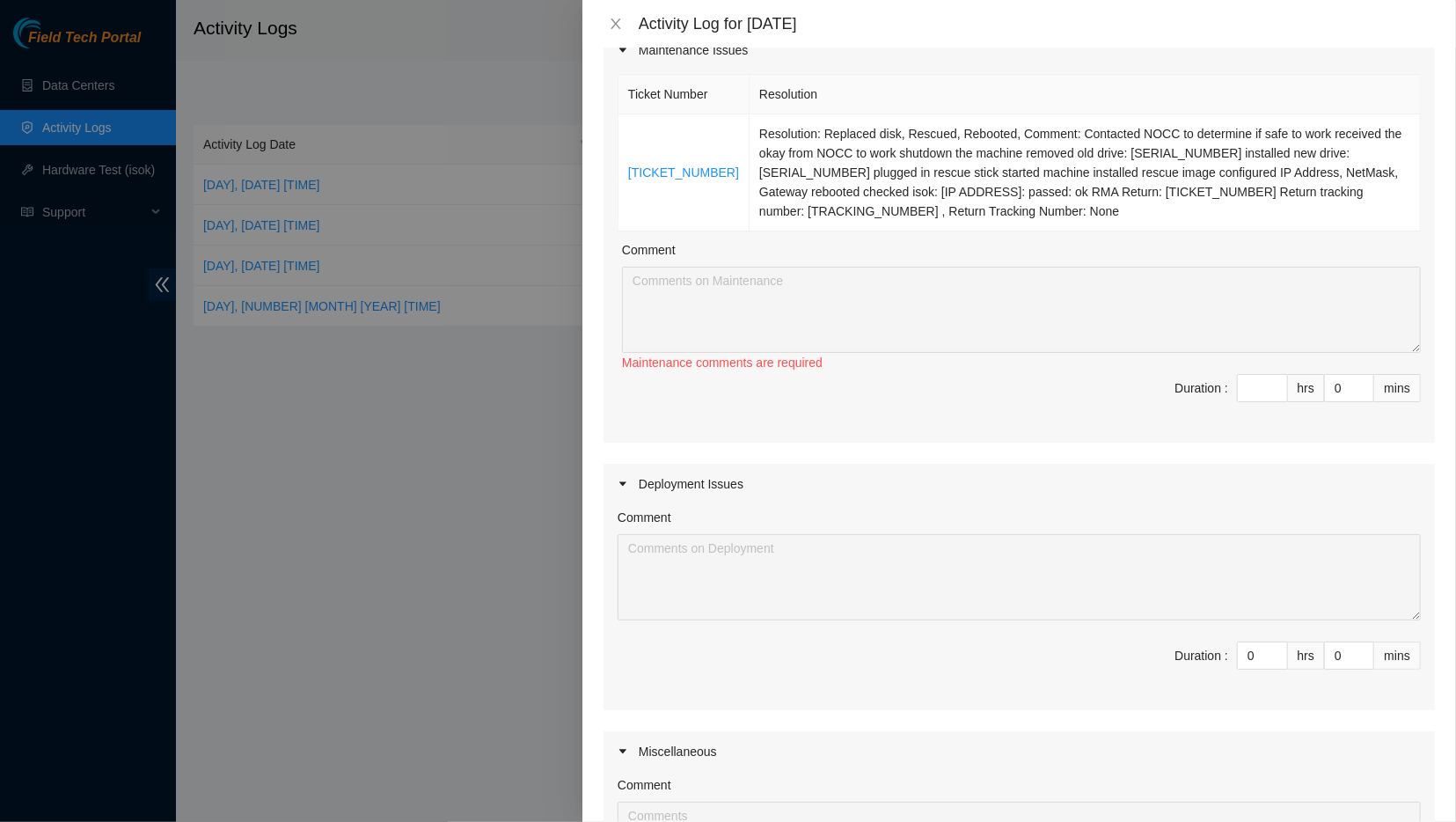 click on "Duration : hrs 0 mins" at bounding box center (1019, 399) 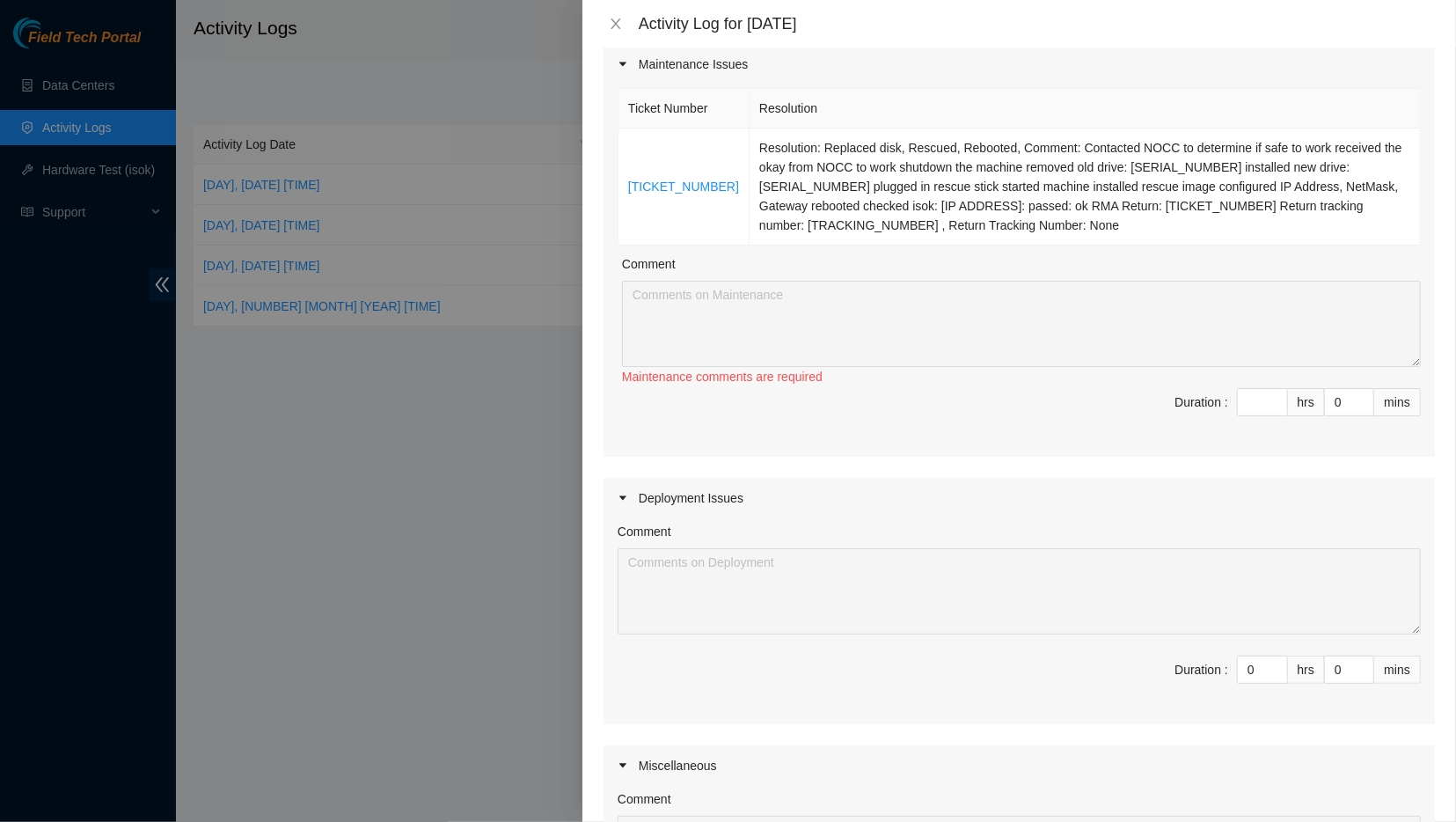 scroll, scrollTop: 155, scrollLeft: 0, axis: vertical 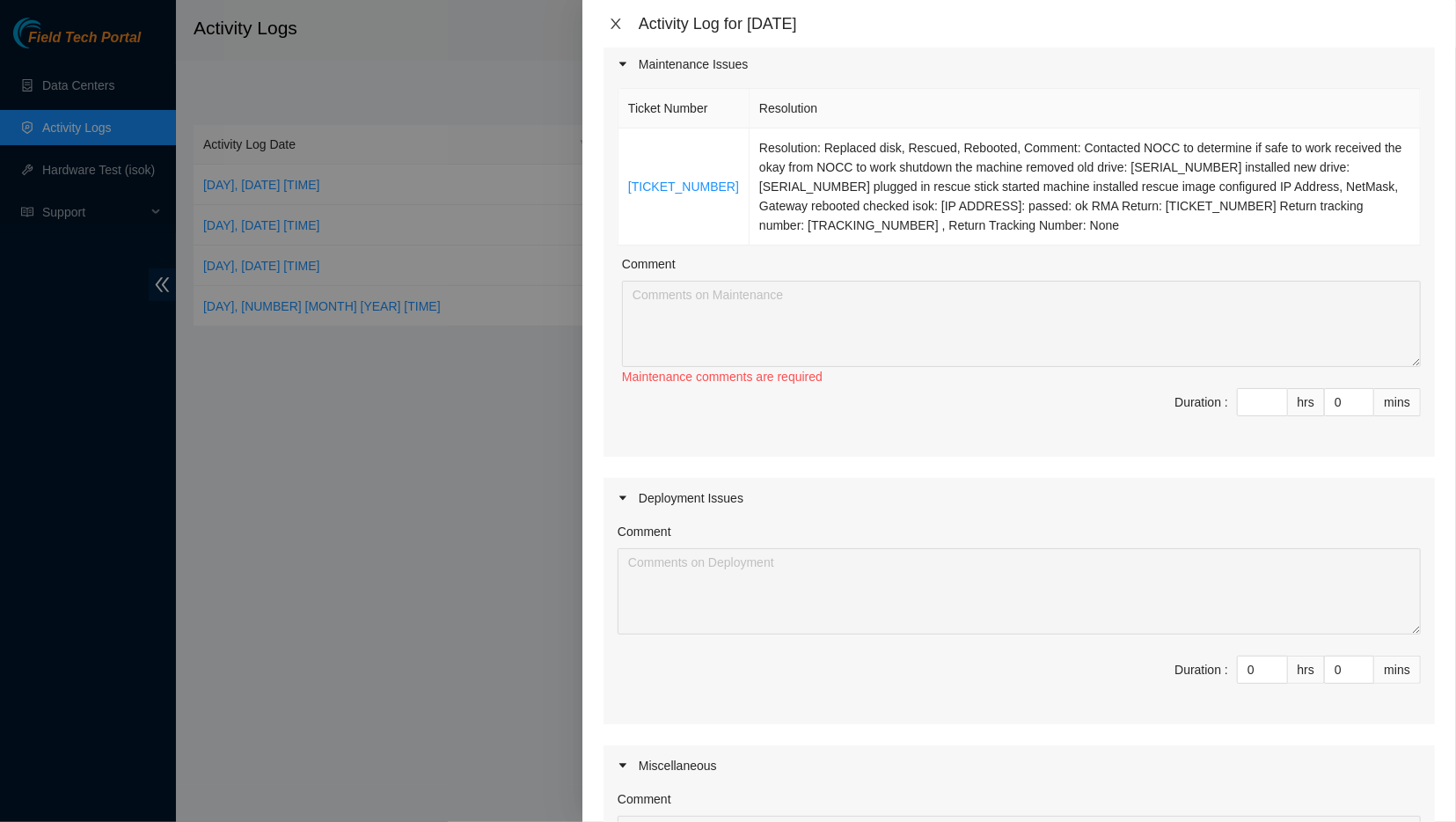 click 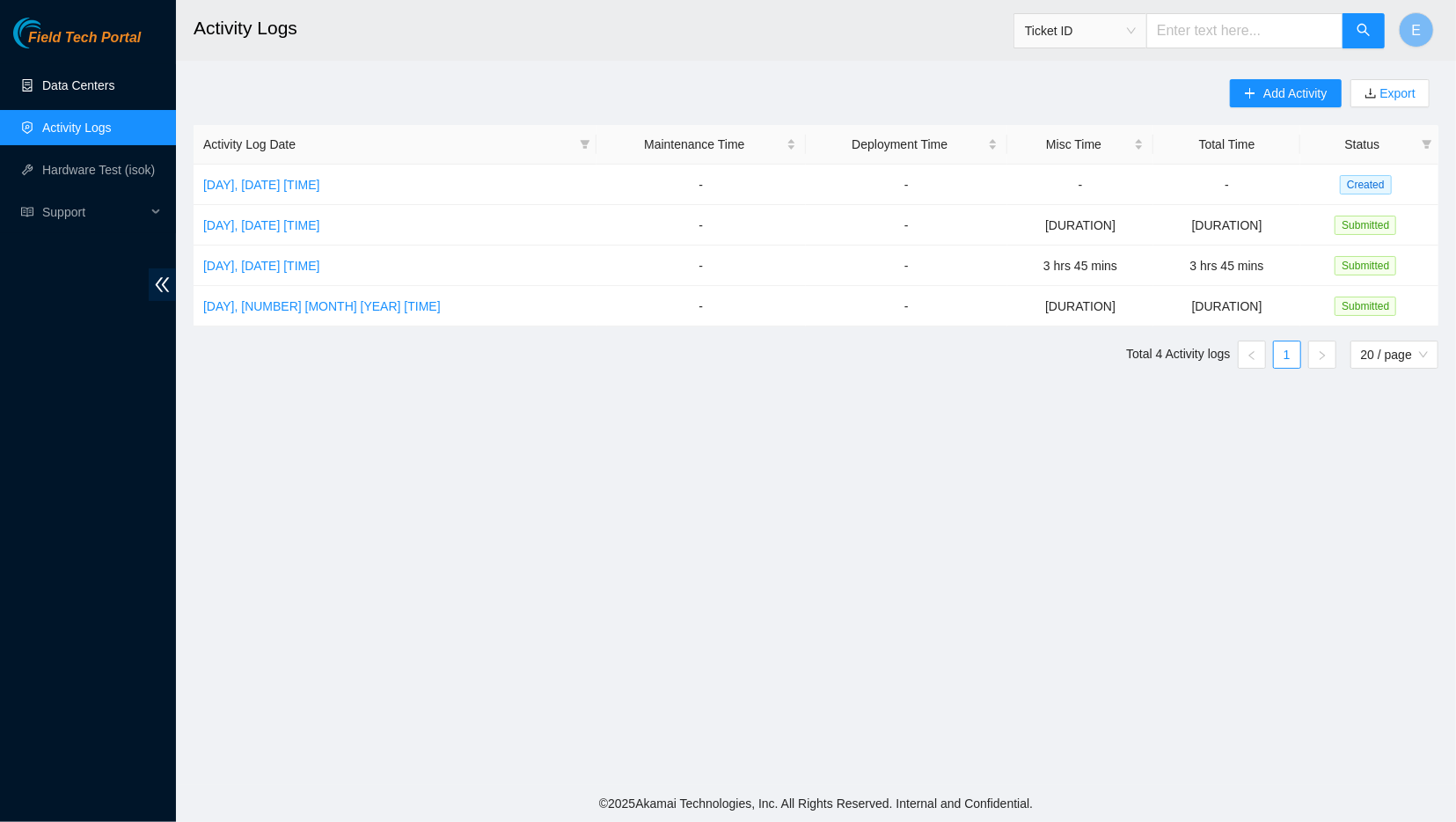 click on "Data Centers" at bounding box center [78, 85] 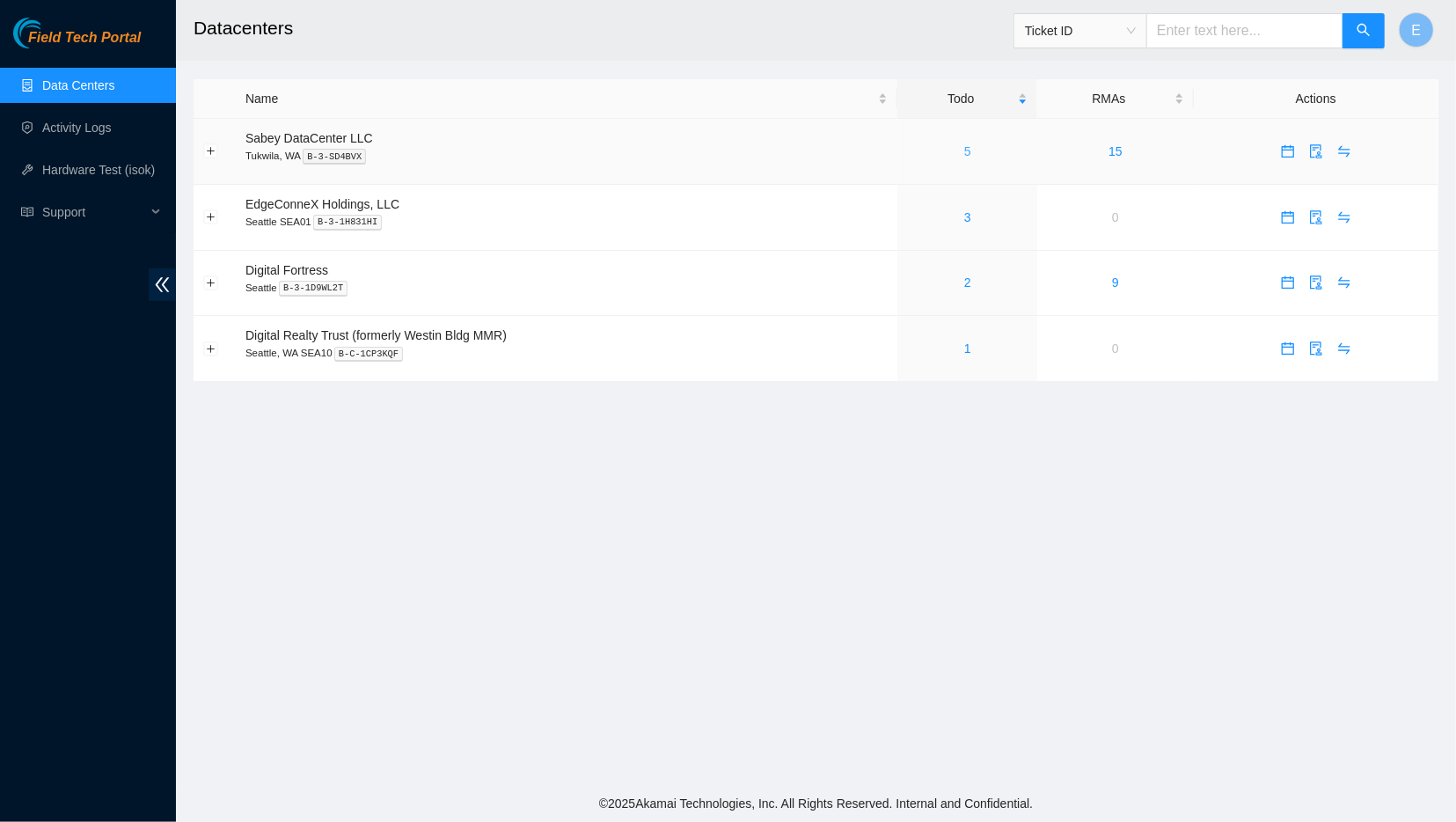 click on "5" at bounding box center (968, 151) 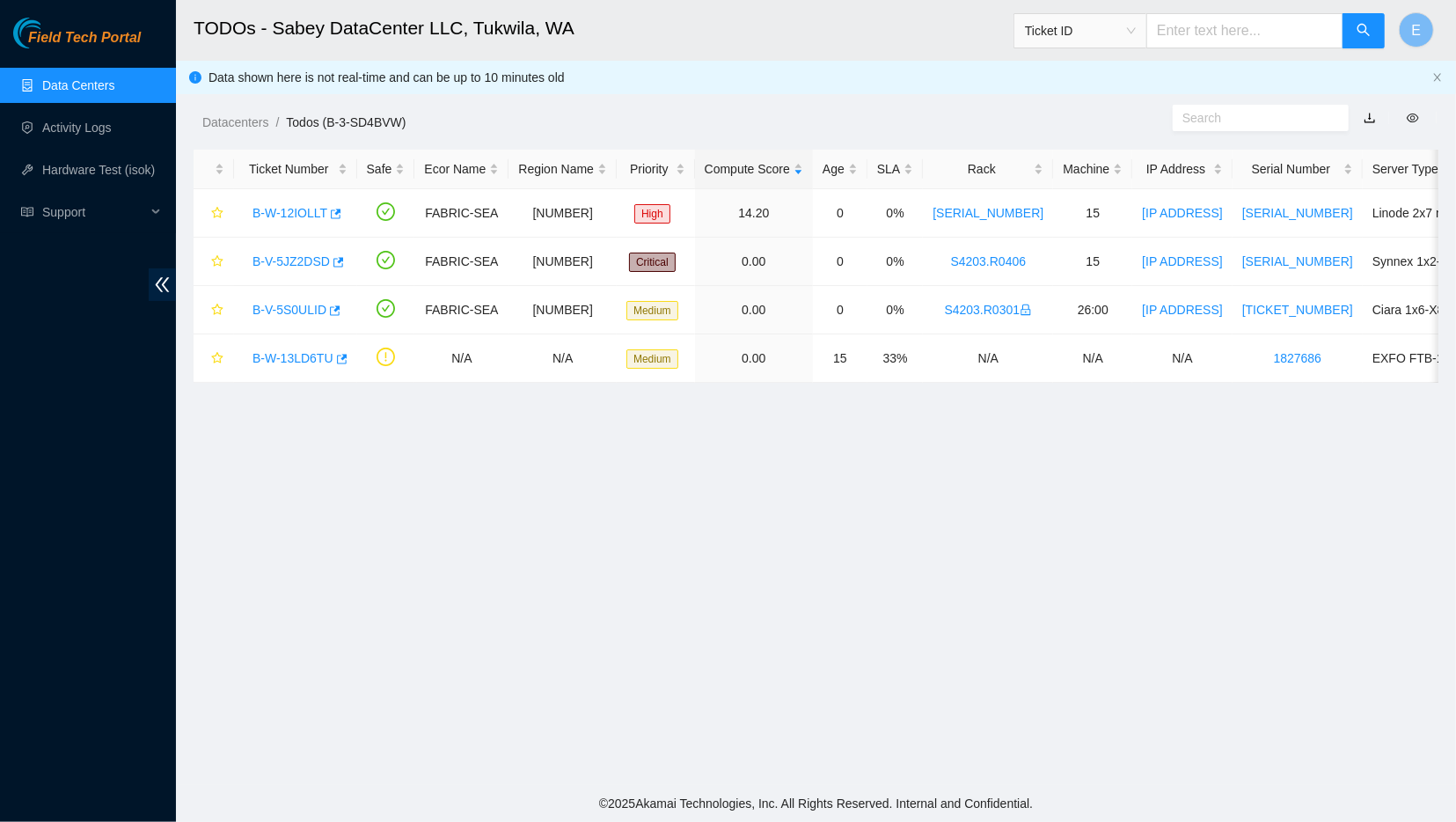 click on "TODOs - Sabey DataCenter LLC, Tukwila, WA    Ticket ID E Data shown here is not real-time and can be up to 10 minutes old Datacenters / Todos (B-3-SD4BVW) / Ticket Number Safe Ecor Name Region Name Priority Compute Score Age SLA Rack Machine IP Address Serial Number Server Type                               B-W-12IOLLT FABRIC-SEA 49209 High 14.20 0 0%  SDC53-C-R2C1    15 23.219.178.78 S508198X2C14877 Linode 2x7 nvme-gen1 128C NVME-Q 512G Server {HWCLID 301}   B-V-5JZ2DSD FABRIC-SEA 48078 Critical 0.00 0 0%  S4203.R0406    15 23.32.14.242 AK105665 Synnex 1x2-X7 SSD 480GB 64G Server {Foxconn}{Rev D}{Drive Swap-RAM Upgrade}   B-V-5S0ULID FABRIC-SEA 47792 Medium 0.00 0 0% S4203.R0301  26:00 23.46.28.152 CT-4180801-00177-N0 Ciara 1x6-X8 SSD-E Server {Rev F}   B-W-13LD6TU N/A N/A Medium 0.00 15 33% N/A N/A N/A 1827686 EXFO FTB-1V2 PRO OTDR" at bounding box center (816, 393) 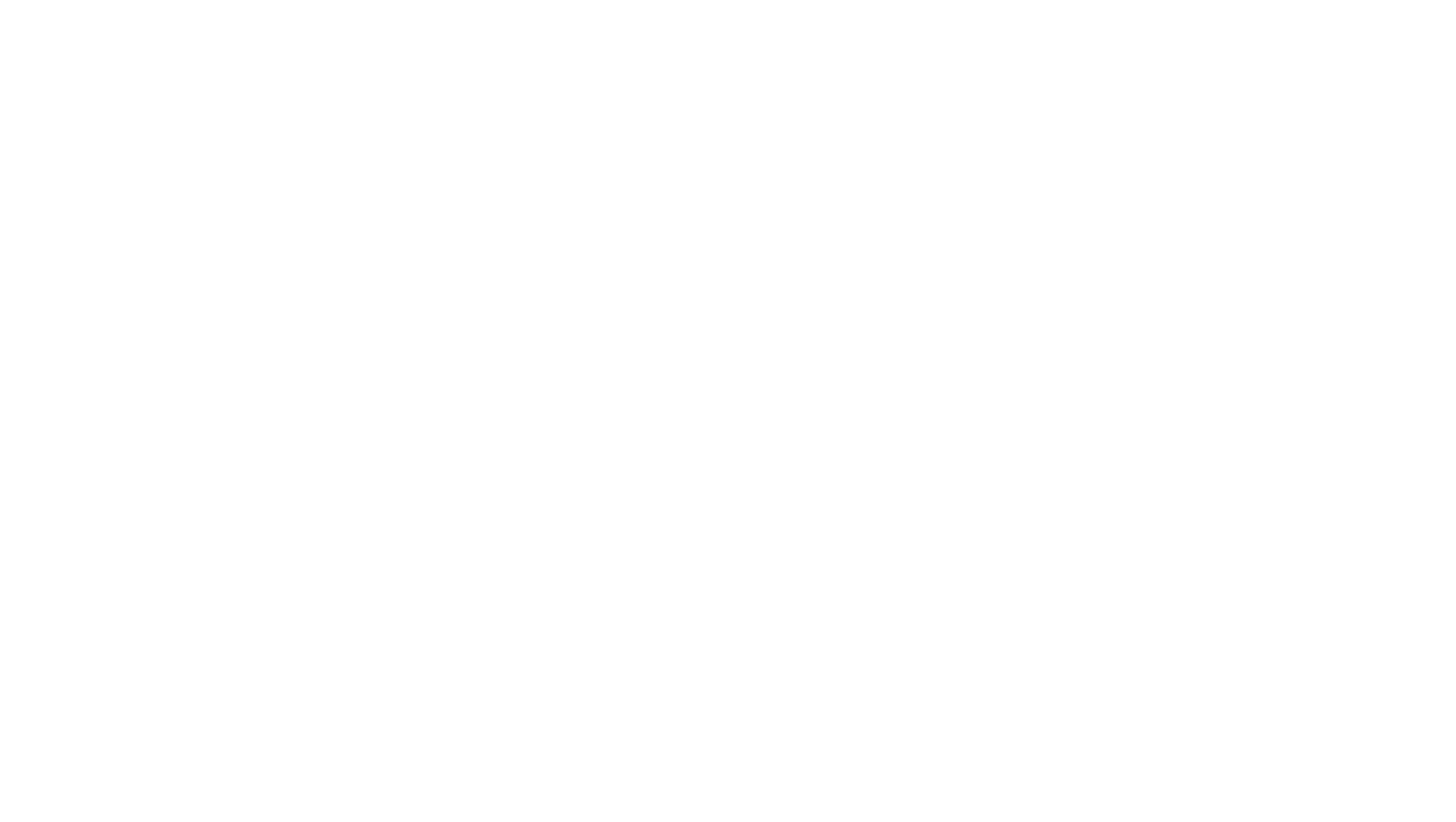 scroll, scrollTop: 0, scrollLeft: 0, axis: both 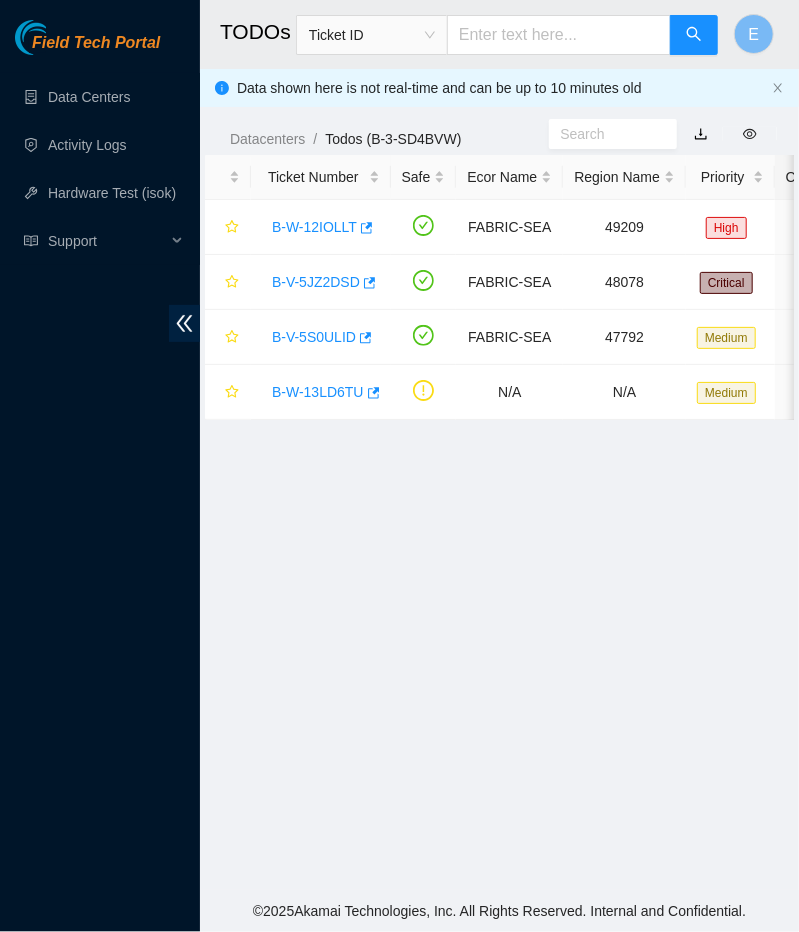 click on "TODOs - Sabey DataCenter LLC, Tukwila, WA    Ticket ID E Data shown here is not real-time and can be up to 10 minutes old Datacenters / Todos (B-3-SD4BVW) / Ticket Number Safe Ecor Name Region Name Priority Compute Score Age SLA Rack Machine IP Address Serial Number Server Type                               B-W-12IOLLT FABRIC-SEA 49209 High 14.20 0 0%  SDC53-C-R2C1    15 23.219.178.78 S508198X2C14877 Linode 2x7 nvme-gen1 128C NVME-Q 512G Server {HWCLID 301}   B-V-5JZ2DSD FABRIC-SEA 48078 Critical 0.00 0 0%  S4203.R0406    15 23.32.14.242 AK105665 Synnex 1x2-X7 SSD 480GB 64G Server {Foxconn}{Rev D}{Drive Swap-RAM Upgrade}   B-V-5S0ULID FABRIC-SEA 47792 Medium 0.00 0 0% S4203.R0301  26:00 23.46.28.152 CT-4180801-00177-N0 Ciara 1x6-X8 SSD-E Server {Rev F}   B-W-13LD6TU N/A N/A Medium 0.00 15 33% N/A N/A N/A 1827686 EXFO FTB-1V2 PRO OTDR" at bounding box center [499, 445] 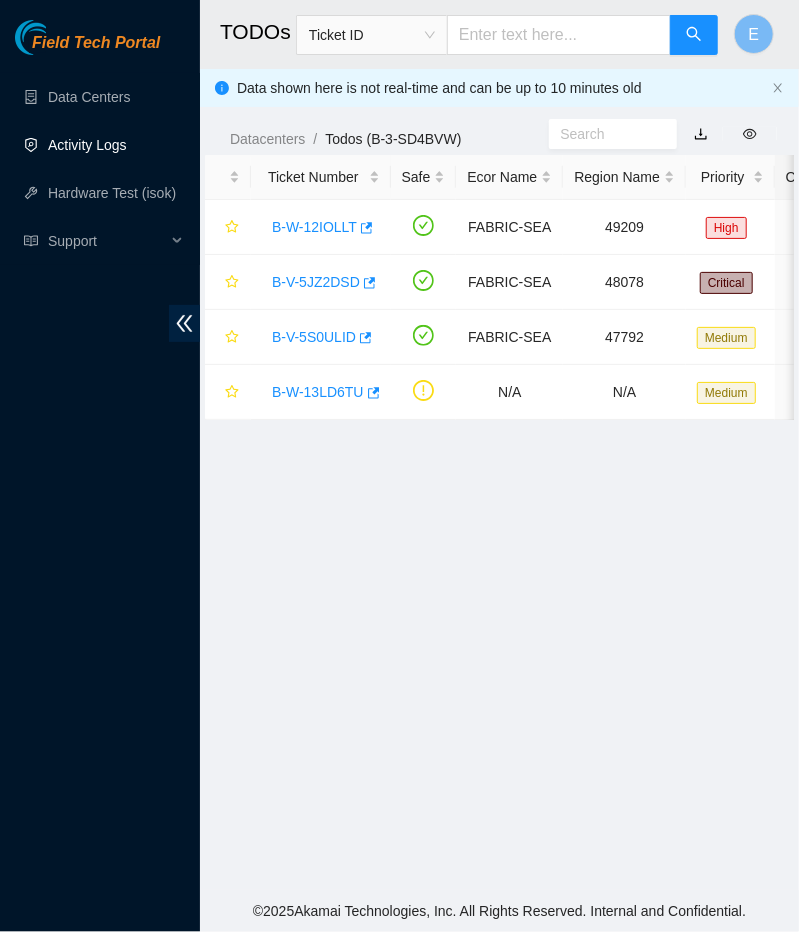 click on "Activity Logs" at bounding box center (87, 145) 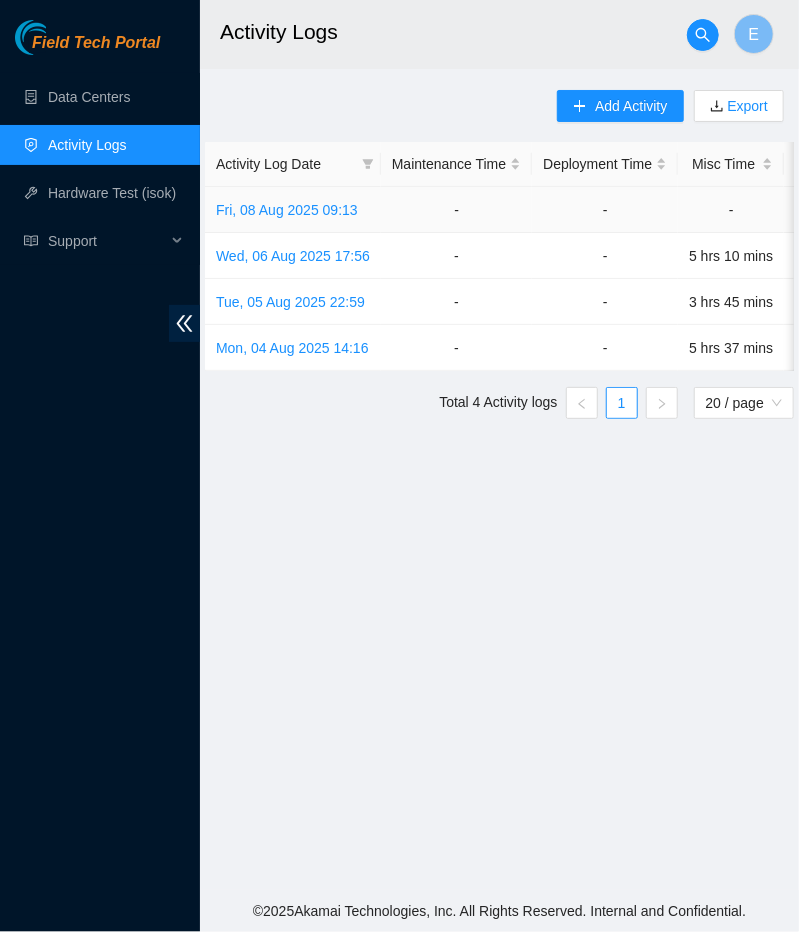 click on "Fri, 08 Aug 2025 09:13" at bounding box center (293, 210) 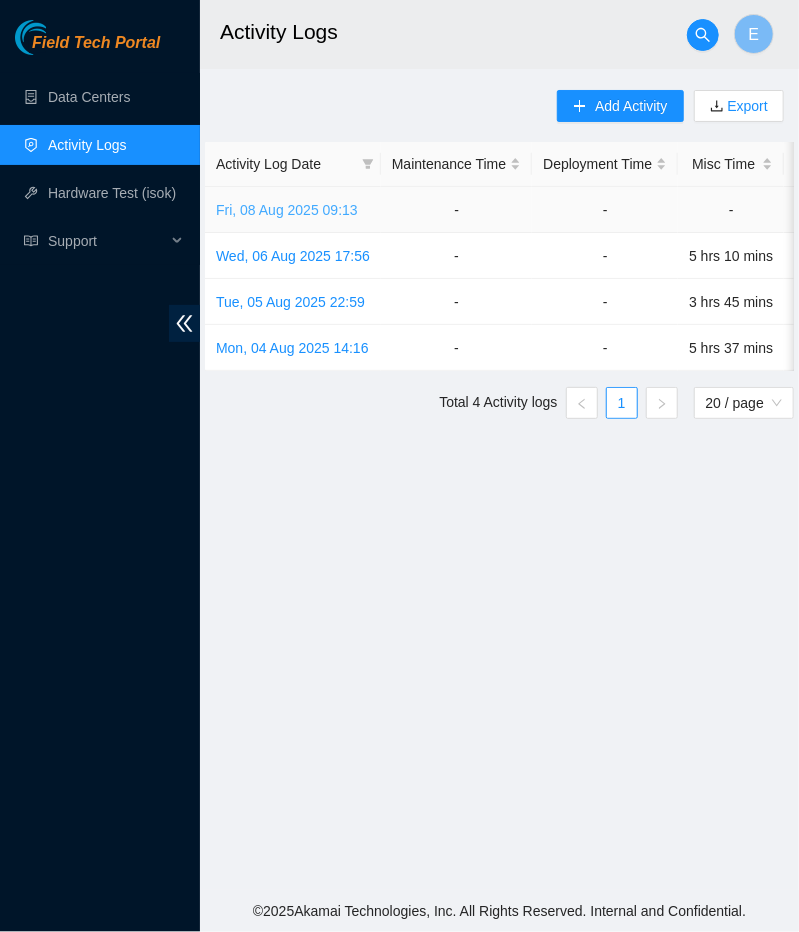 click on "Fri, 08 Aug 2025 09:13" at bounding box center [287, 210] 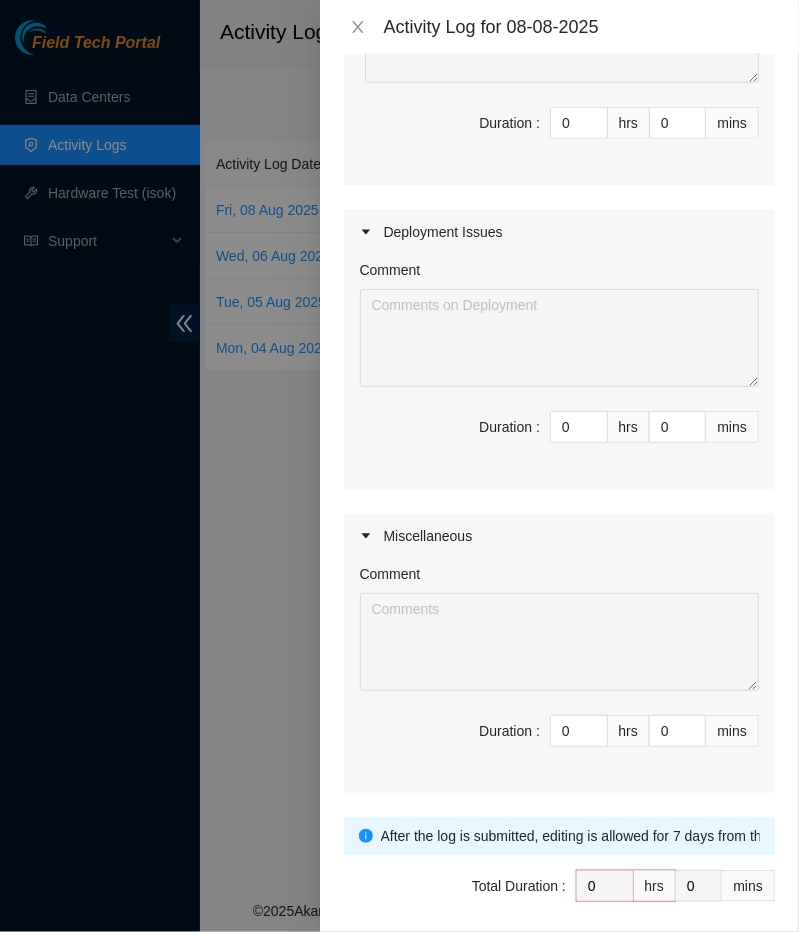 scroll, scrollTop: 759, scrollLeft: 0, axis: vertical 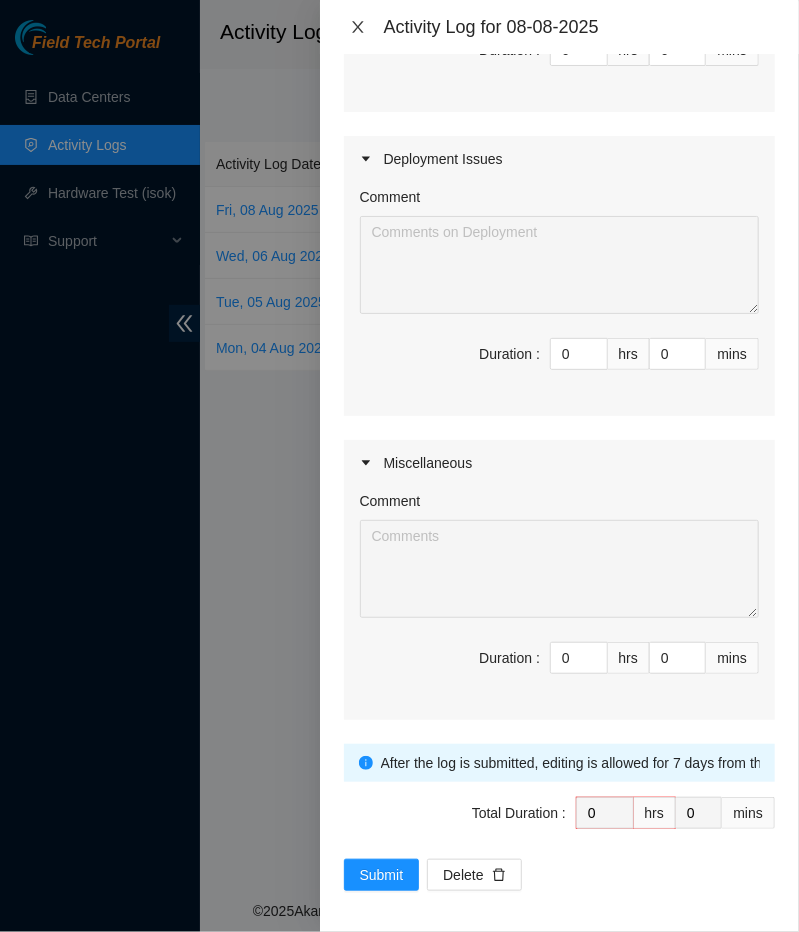 click at bounding box center (358, 27) 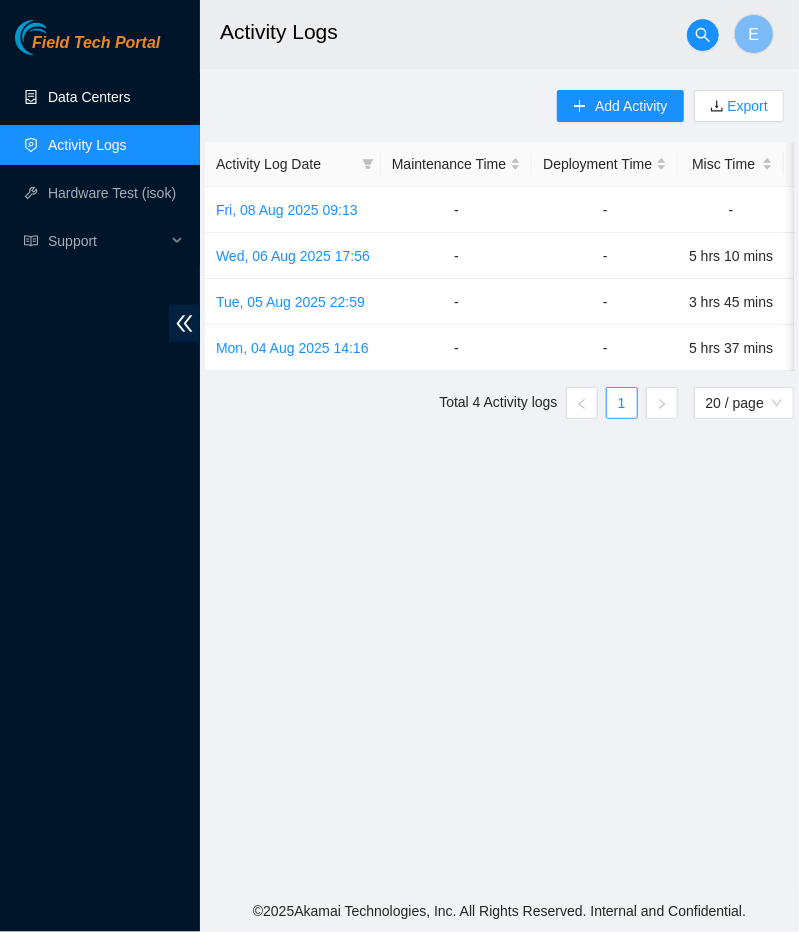 click on "Data Centers" at bounding box center [89, 97] 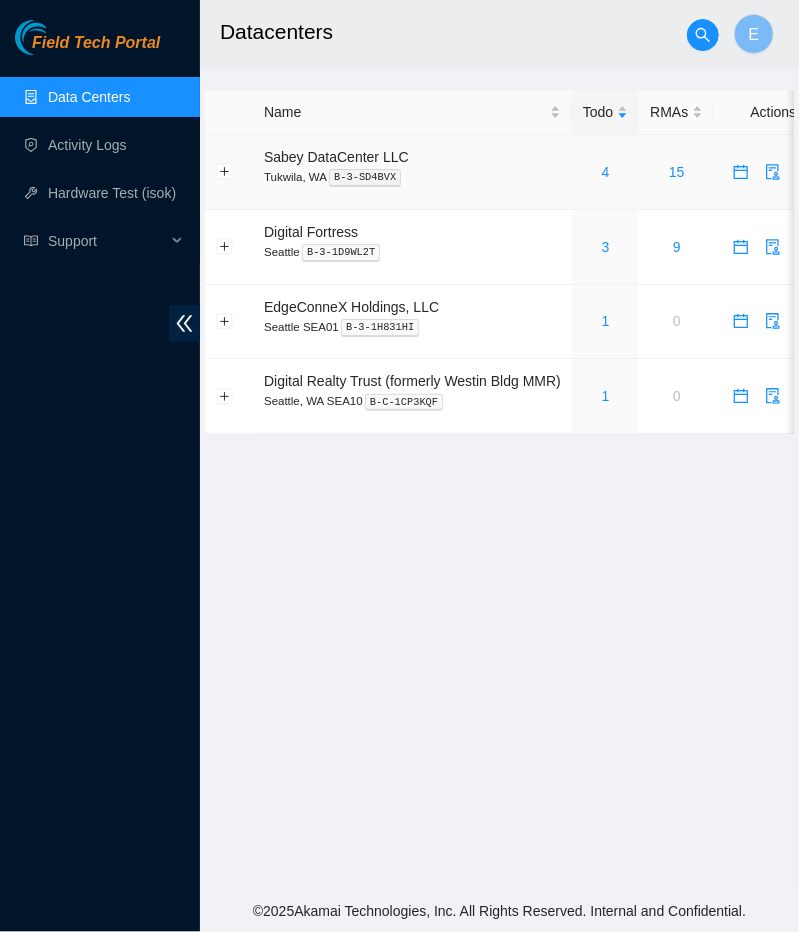 click on "4" at bounding box center [605, 172] 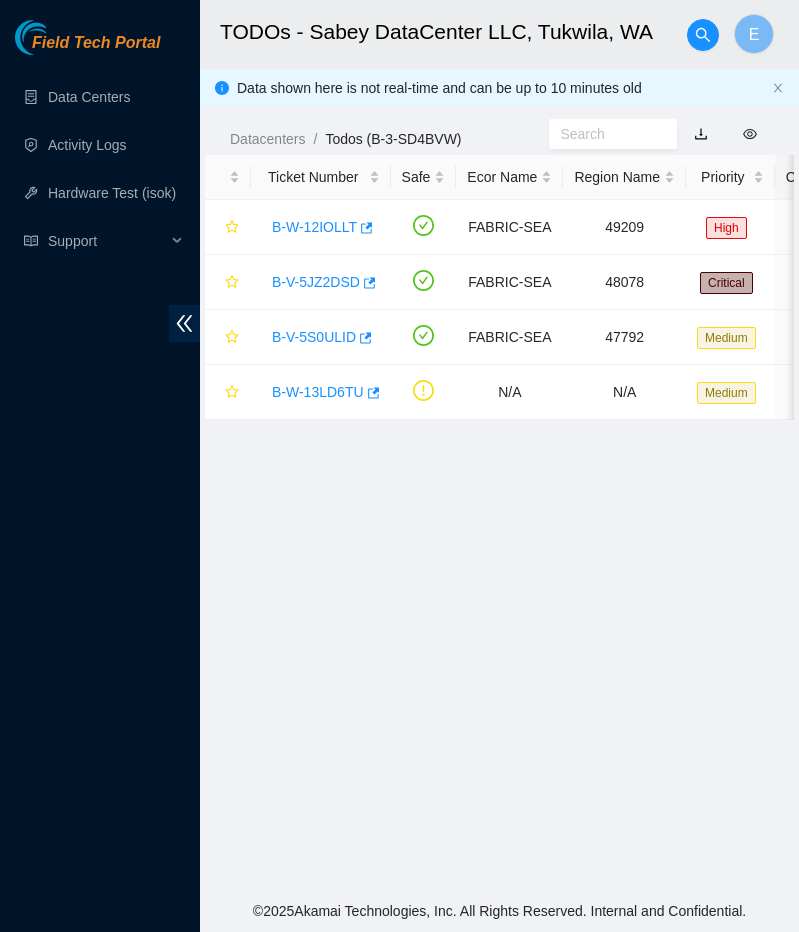 scroll, scrollTop: 0, scrollLeft: 0, axis: both 